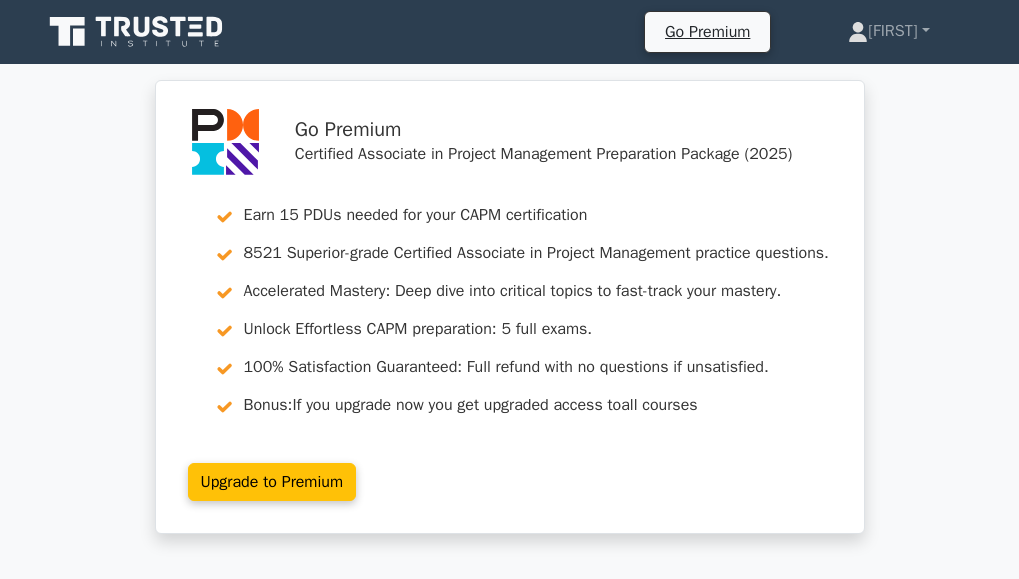 scroll, scrollTop: 0, scrollLeft: 0, axis: both 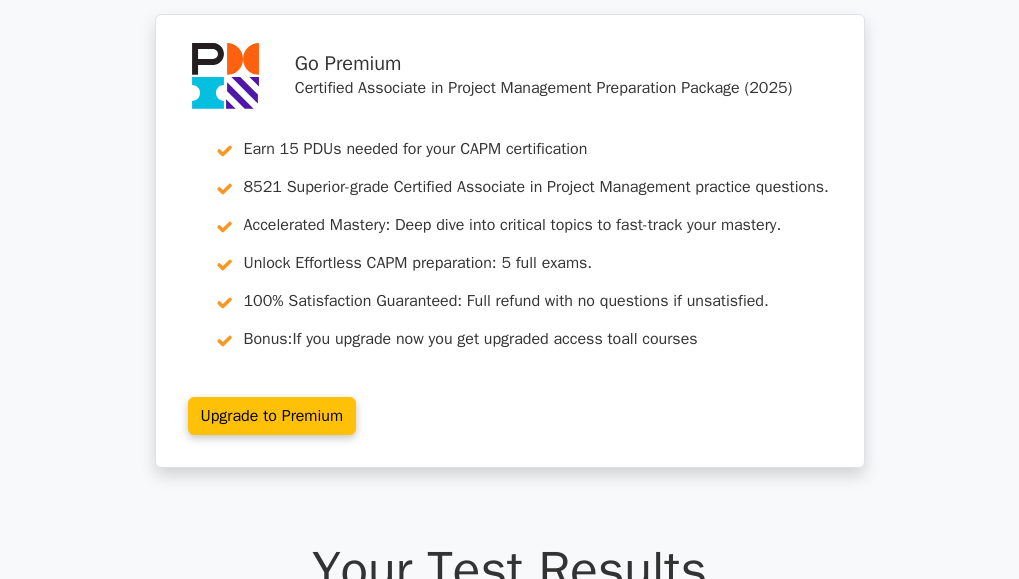 click on "Go Premium
Beatrice" at bounding box center (509, 1975) 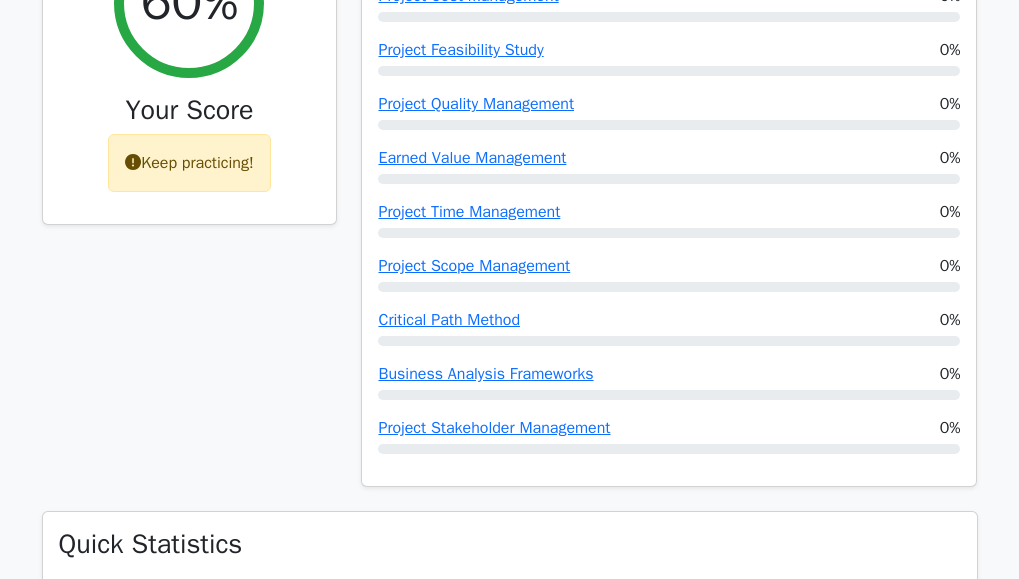scroll, scrollTop: 840, scrollLeft: 0, axis: vertical 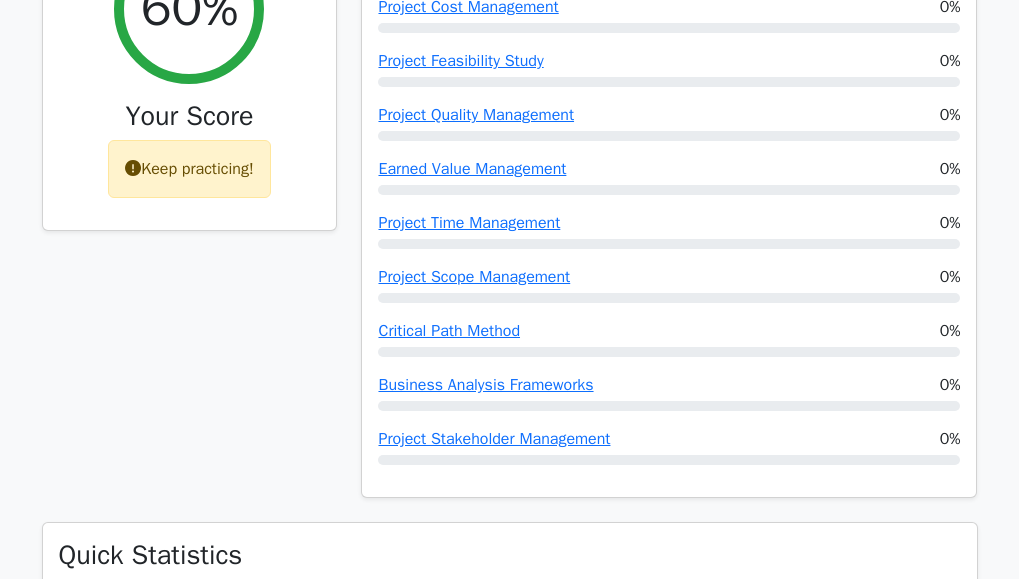 click on "Keep practicing!" at bounding box center [189, 169] 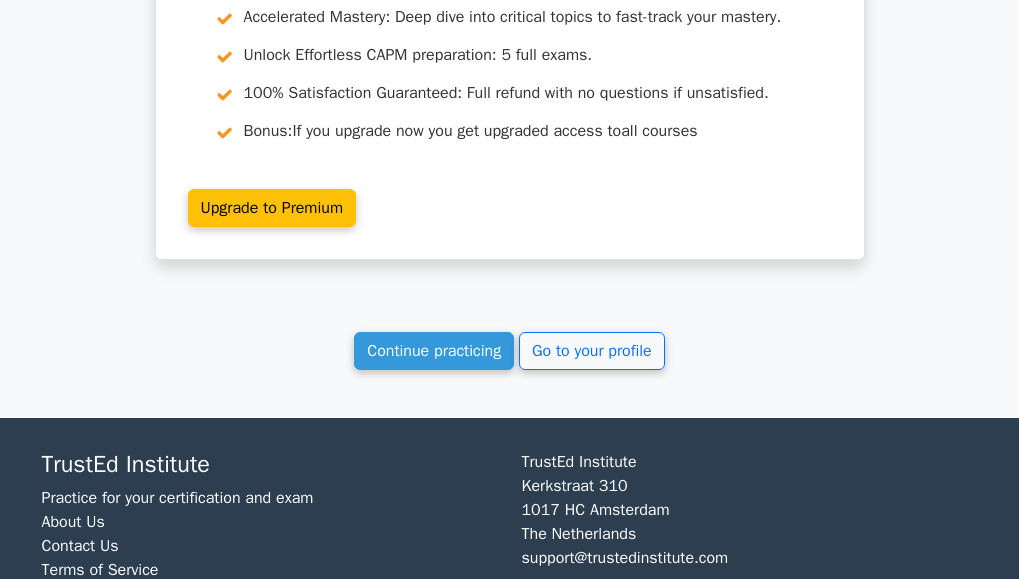 scroll, scrollTop: 3519, scrollLeft: 0, axis: vertical 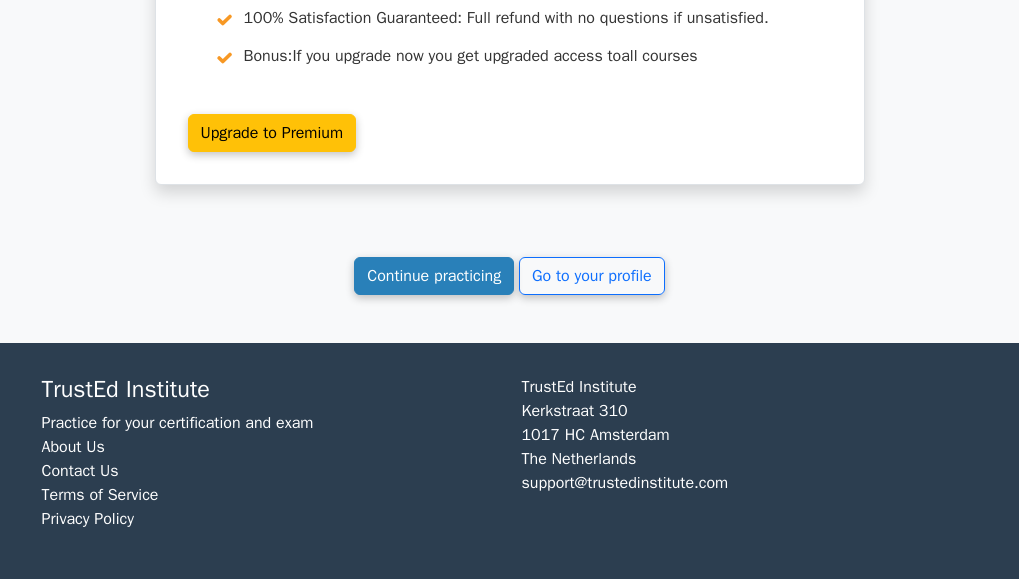 click on "Continue practicing" at bounding box center (434, 276) 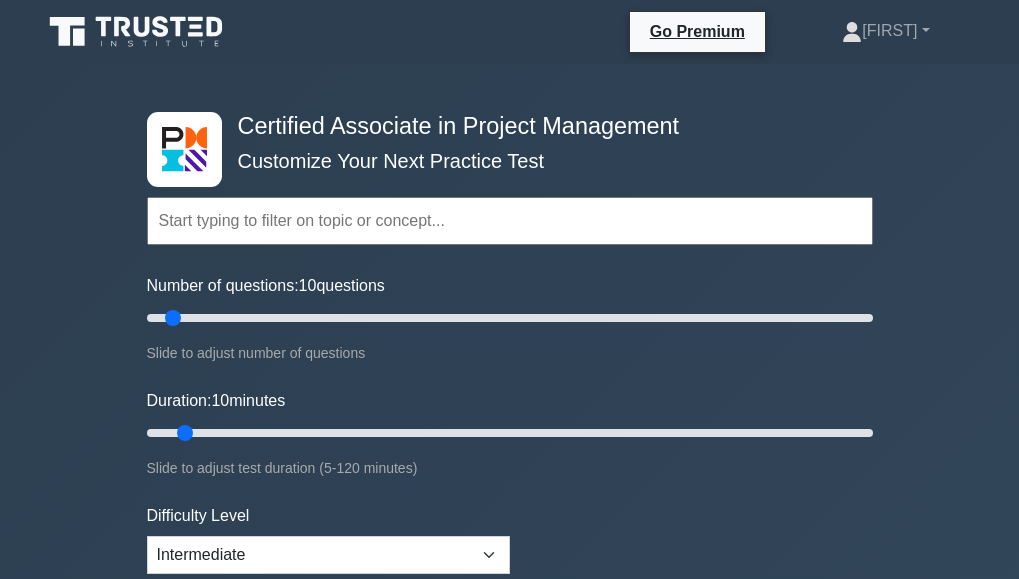 scroll, scrollTop: 0, scrollLeft: 0, axis: both 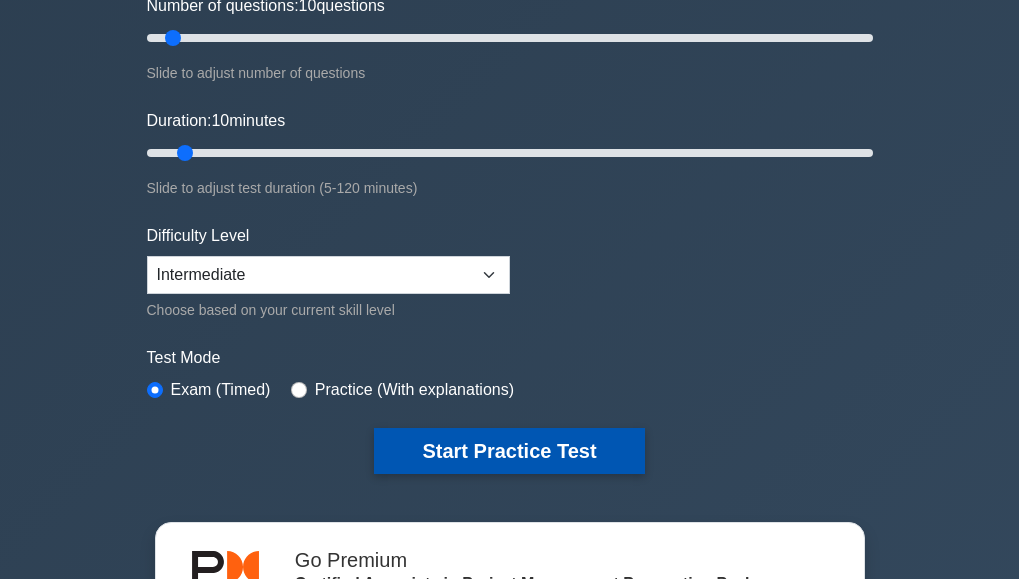 click on "Start Practice Test" at bounding box center (509, 451) 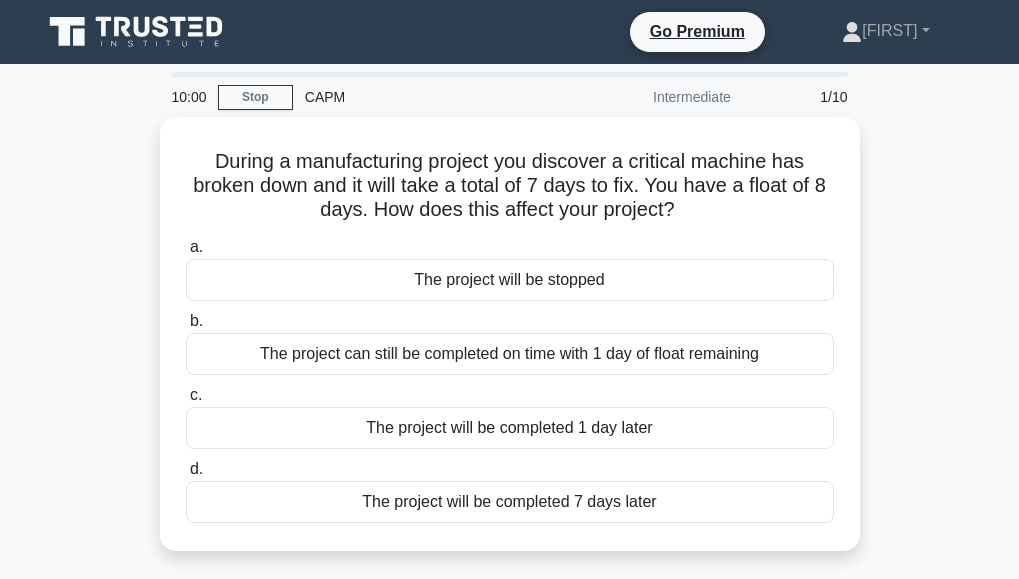 scroll, scrollTop: 0, scrollLeft: 0, axis: both 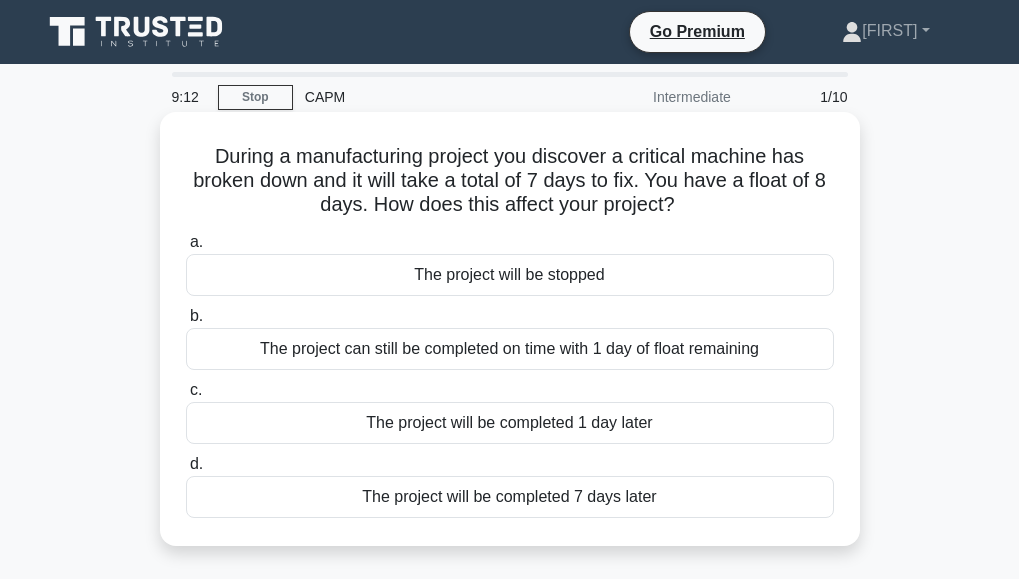 click on "The project can still be completed on time with 1 day of float remaining" at bounding box center (510, 349) 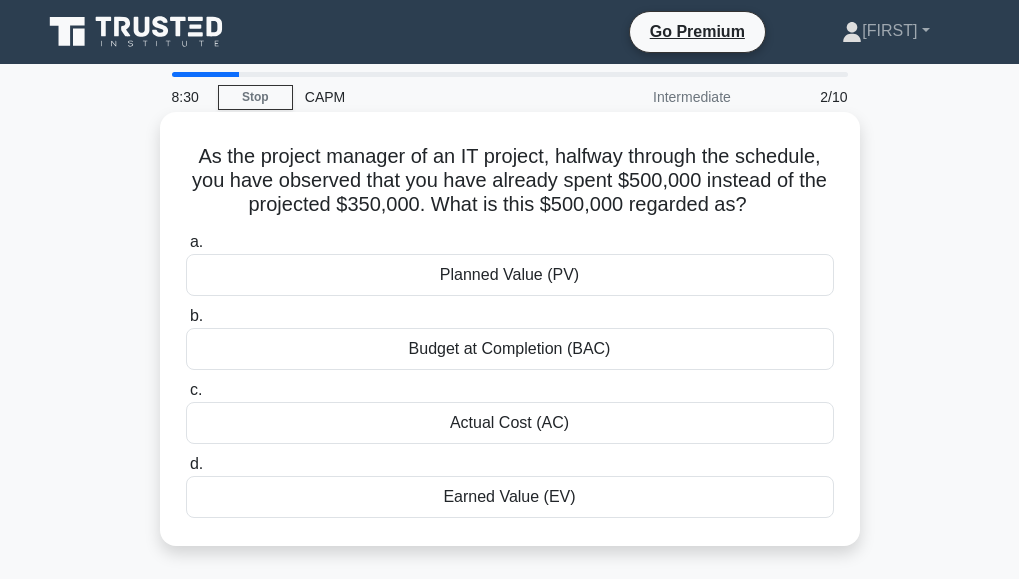 click on "Actual Cost (AC)" at bounding box center [510, 423] 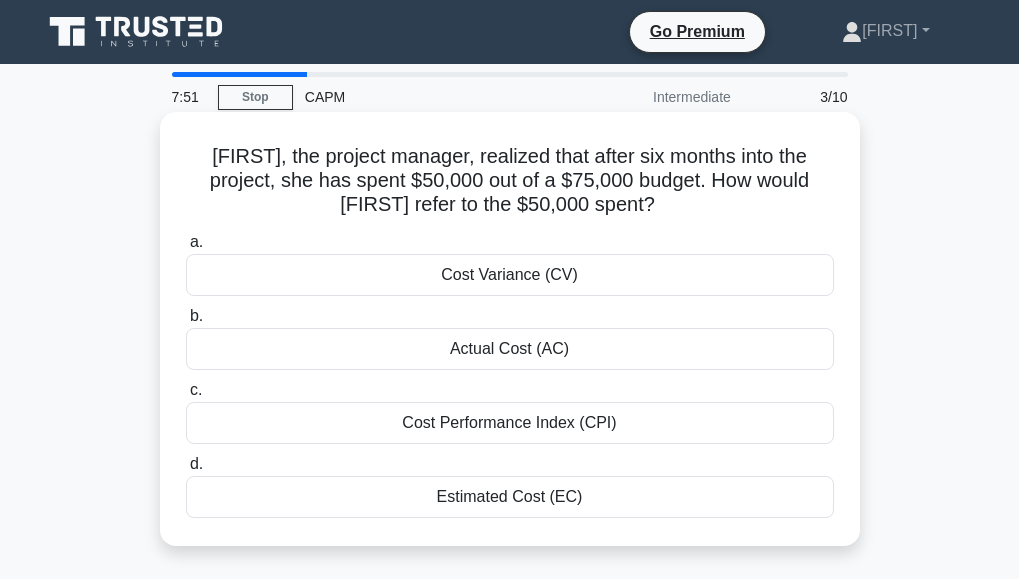 click on "Actual Cost (AC)" at bounding box center [510, 349] 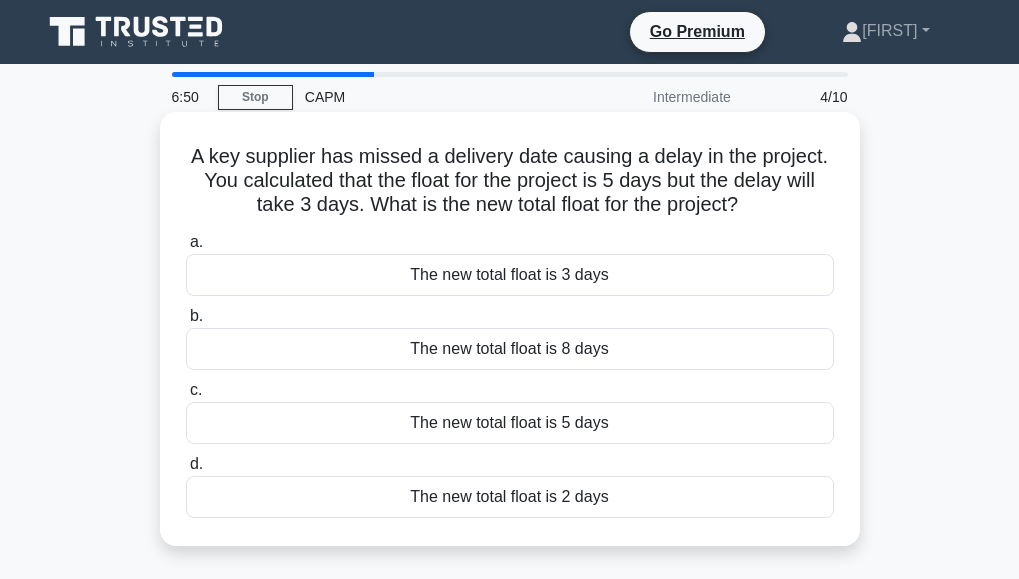 click on "The new total float is 5 days" at bounding box center (510, 423) 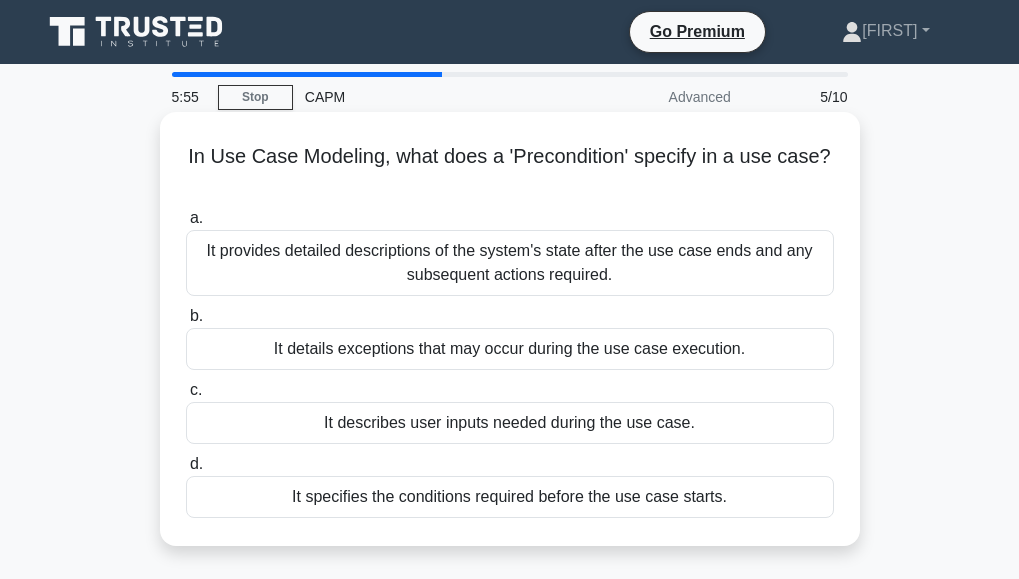click on "It specifies the conditions required before the use case starts." at bounding box center [510, 497] 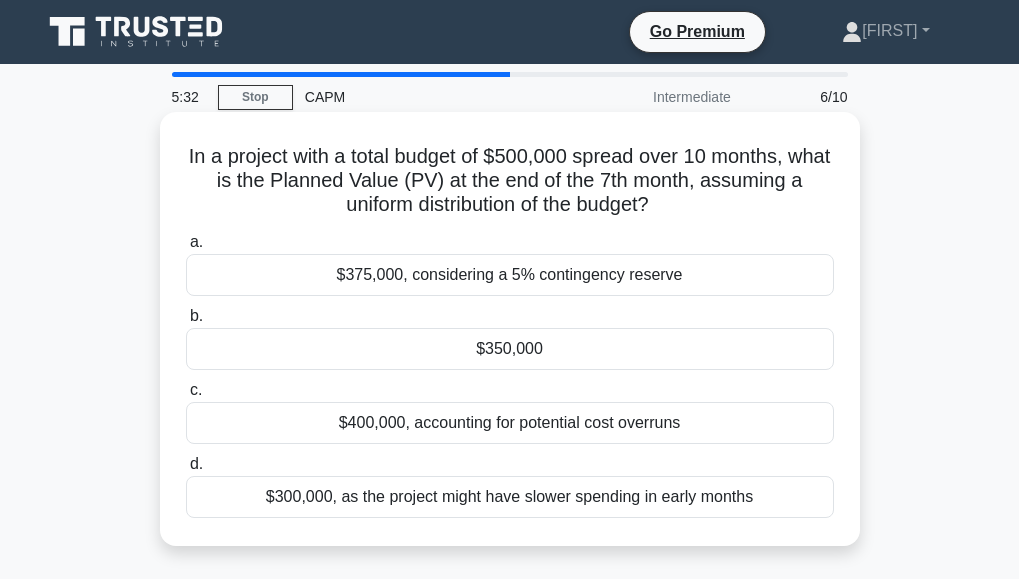 click on "$350,000" at bounding box center (510, 349) 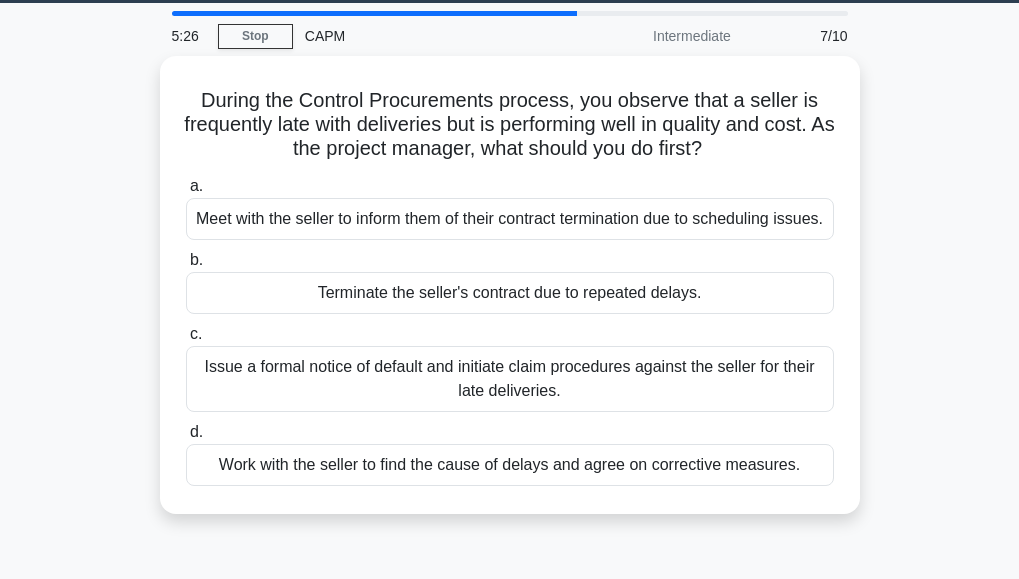 scroll, scrollTop: 80, scrollLeft: 0, axis: vertical 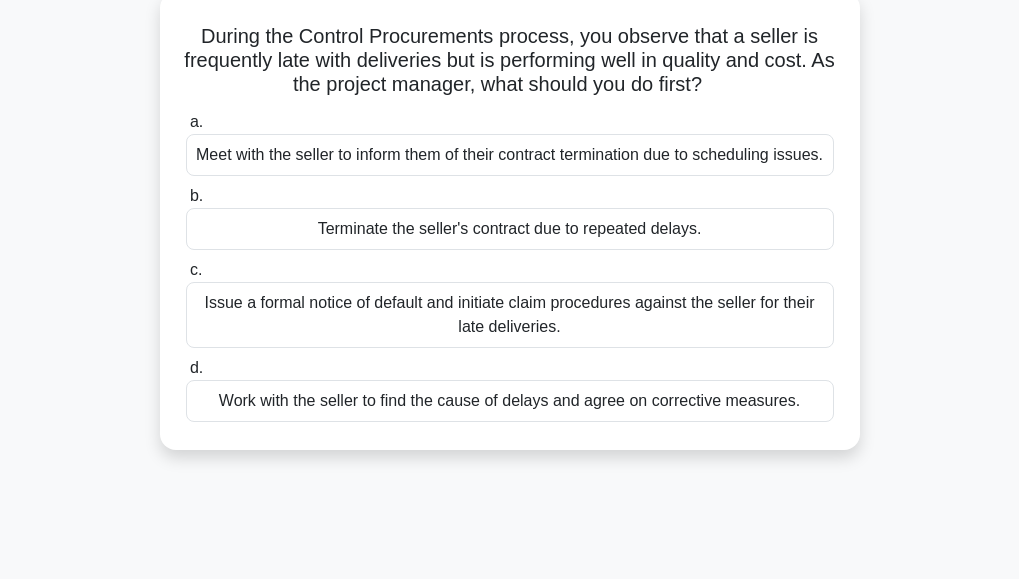 click on "Work with the seller to find the cause of delays and agree on corrective measures." at bounding box center [510, 401] 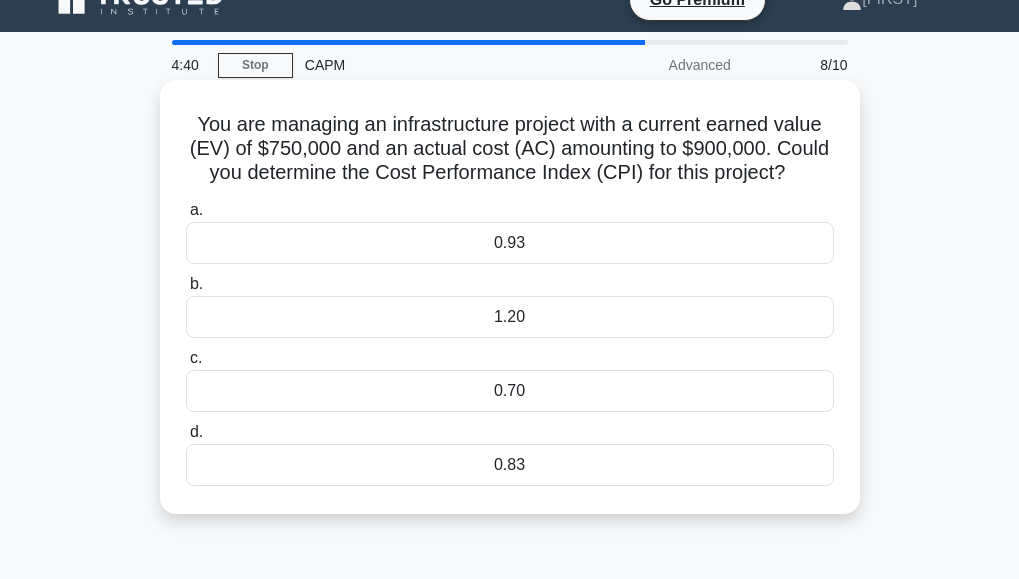 scroll, scrollTop: 0, scrollLeft: 0, axis: both 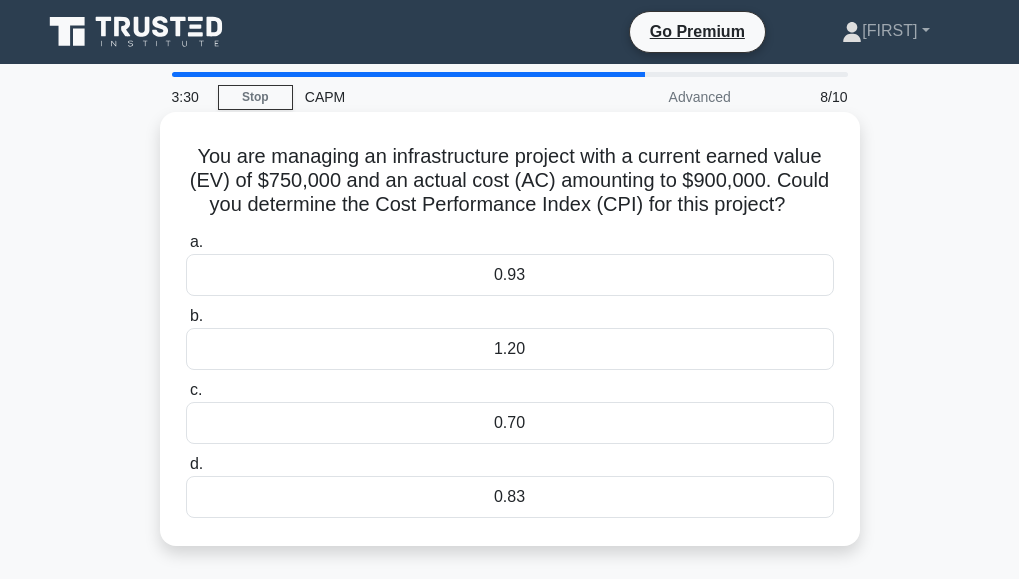 click on "1.20" at bounding box center (510, 349) 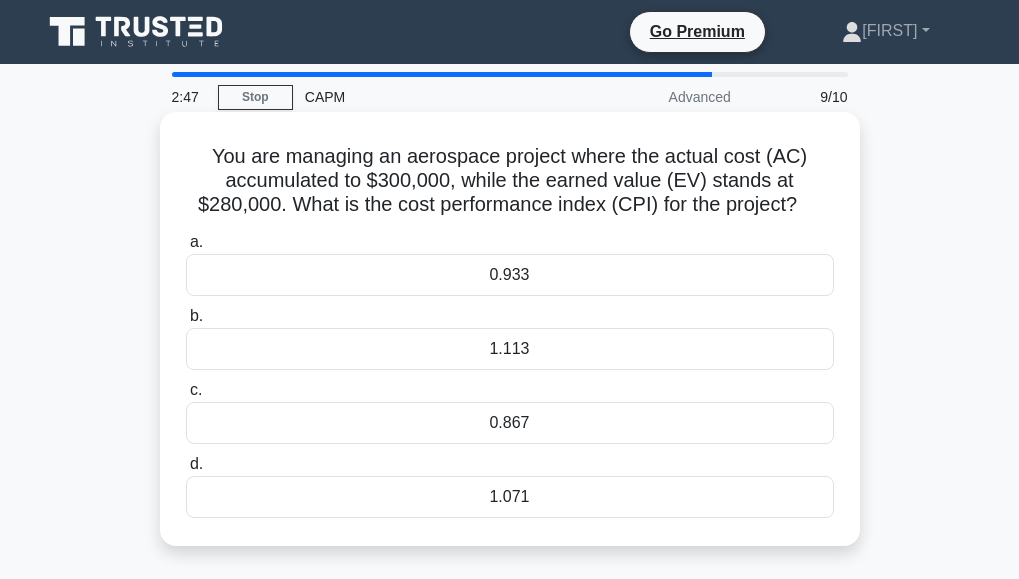 click on "0.933" at bounding box center (510, 275) 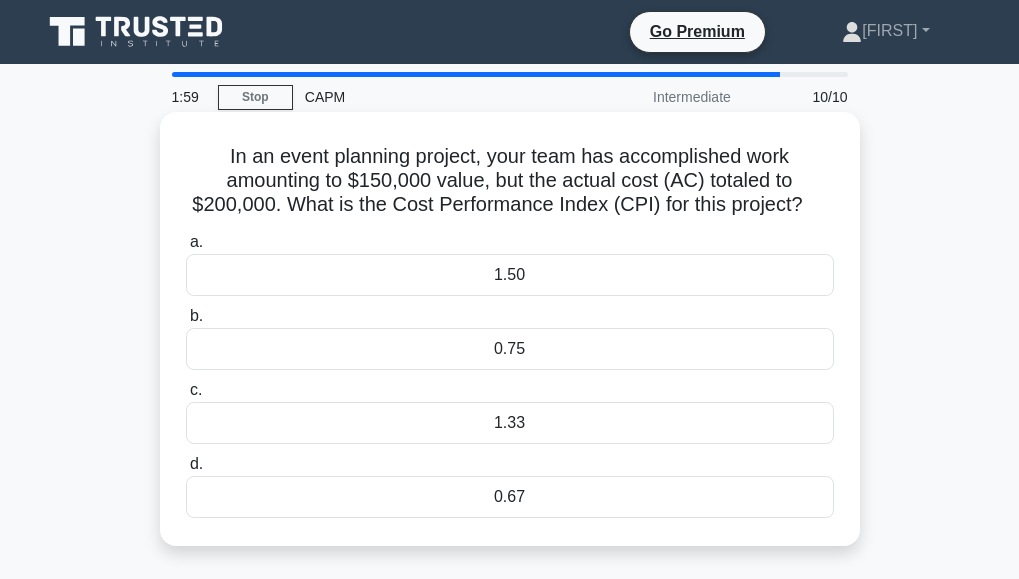click on "1.33" at bounding box center [510, 423] 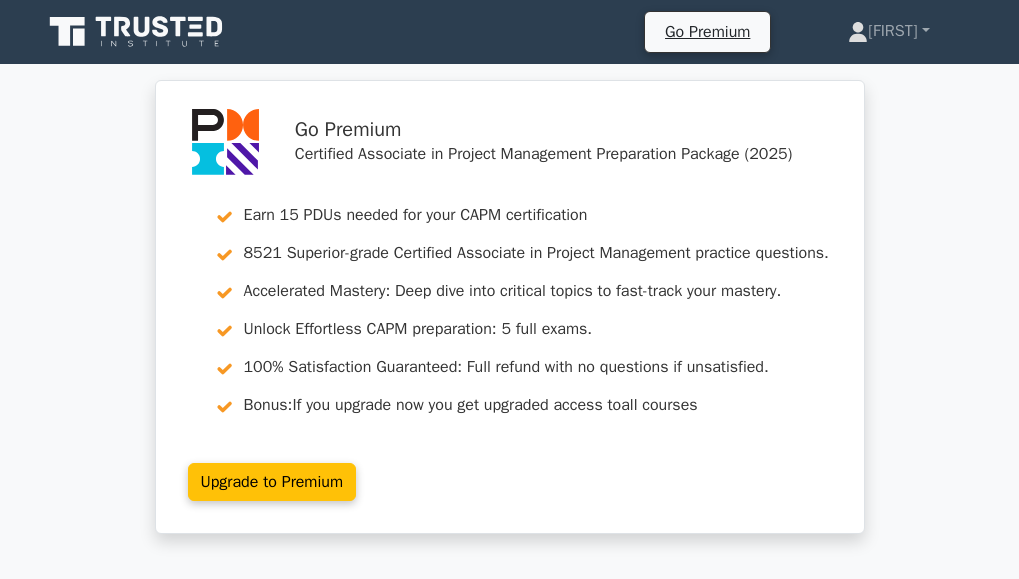 scroll, scrollTop: 0, scrollLeft: 0, axis: both 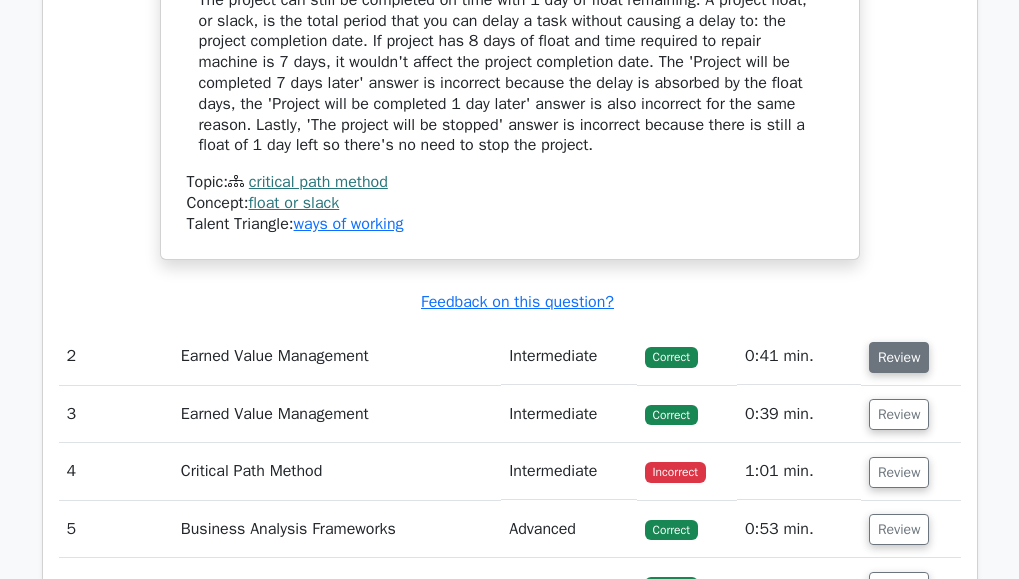 click on "Review" at bounding box center (899, 357) 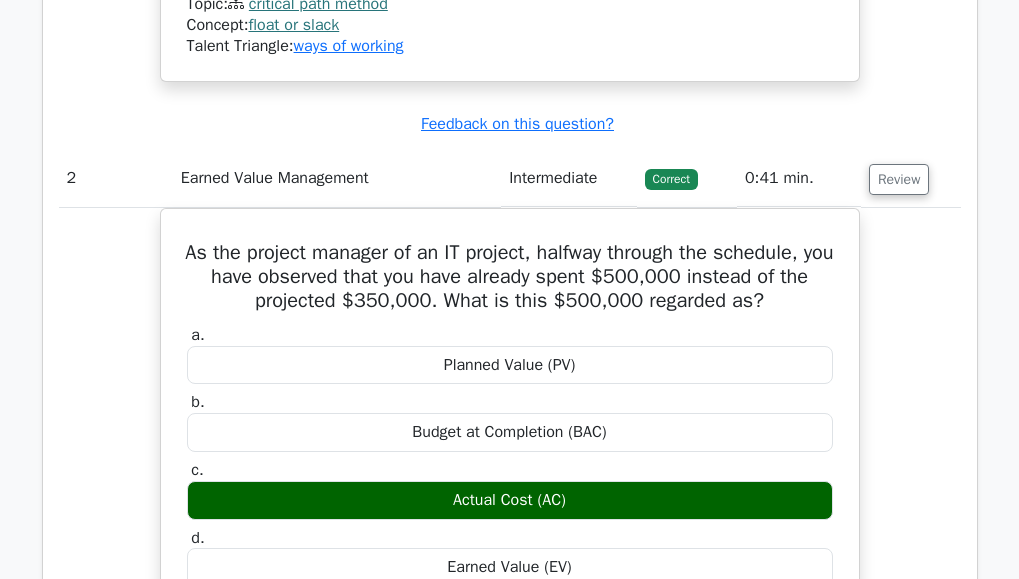scroll, scrollTop: 2213, scrollLeft: 0, axis: vertical 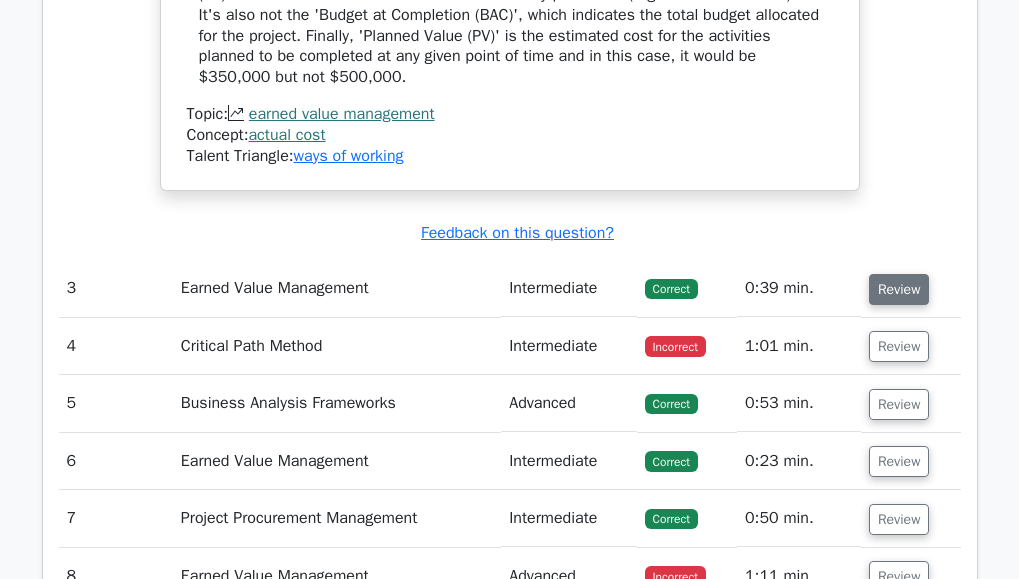 click on "Review" at bounding box center (899, 289) 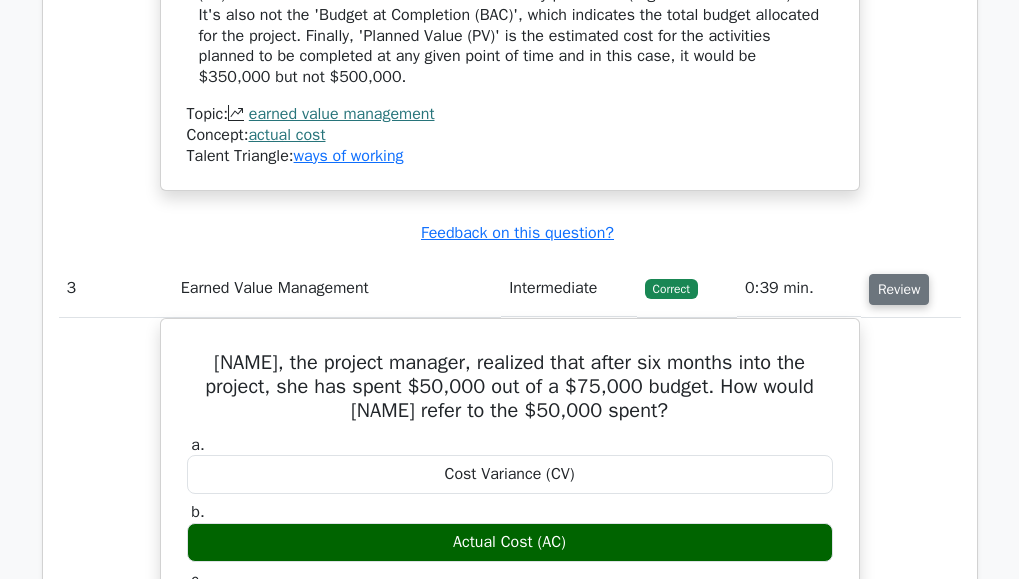 click on "Review" at bounding box center [899, 289] 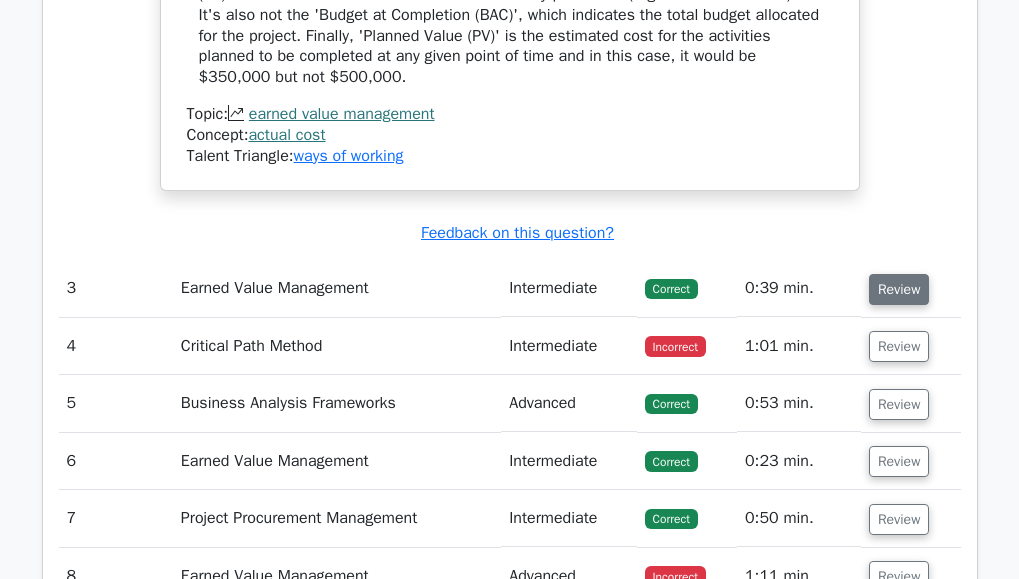 click on "Review" at bounding box center (899, 289) 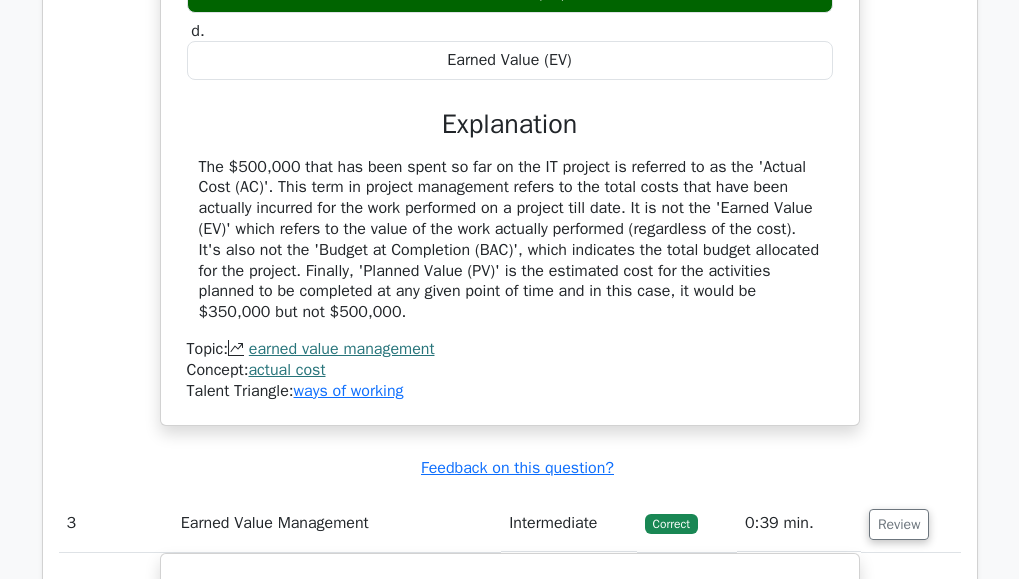 scroll, scrollTop: 2693, scrollLeft: 0, axis: vertical 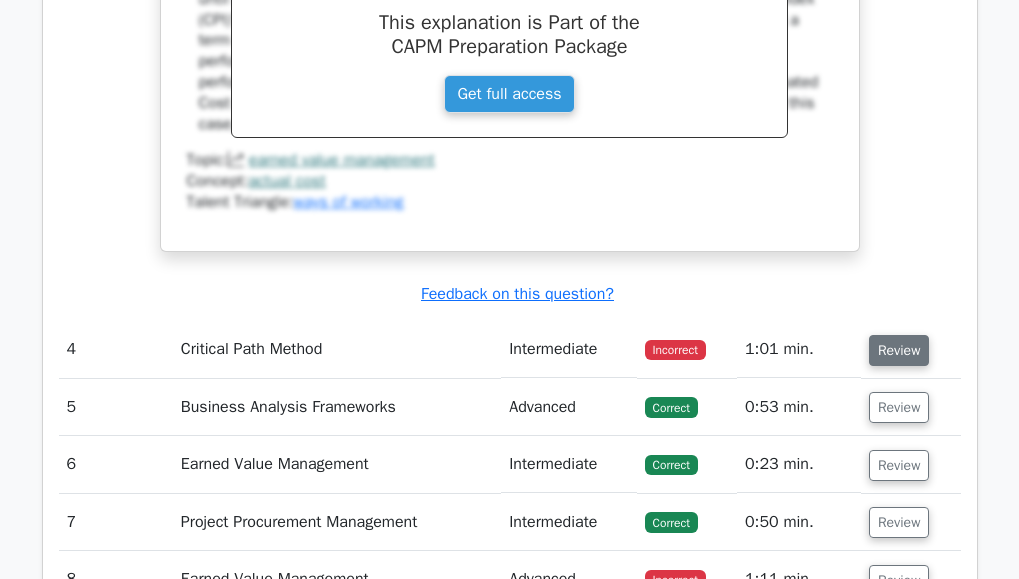 click on "Review" at bounding box center (899, 350) 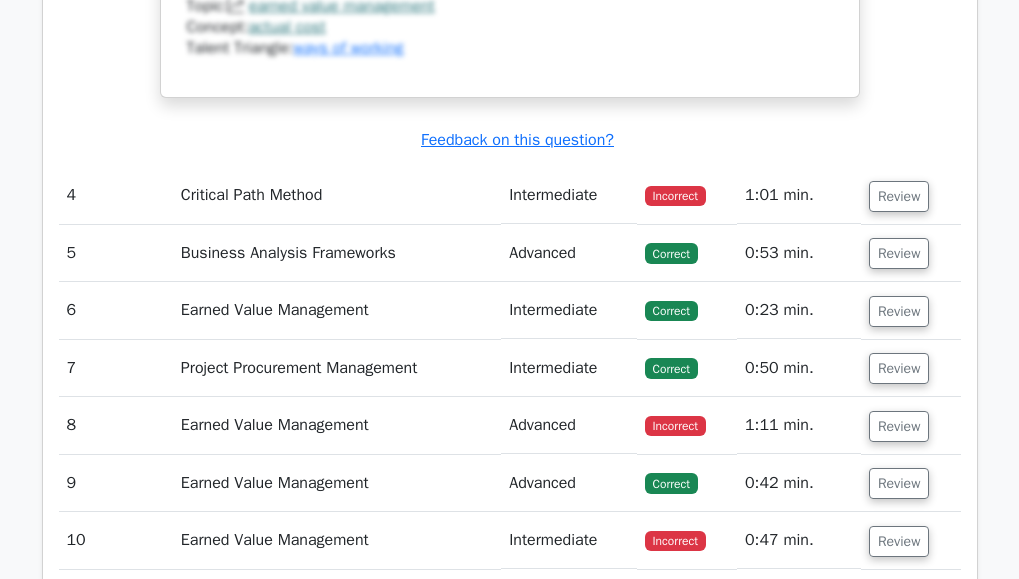 scroll, scrollTop: 3919, scrollLeft: 0, axis: vertical 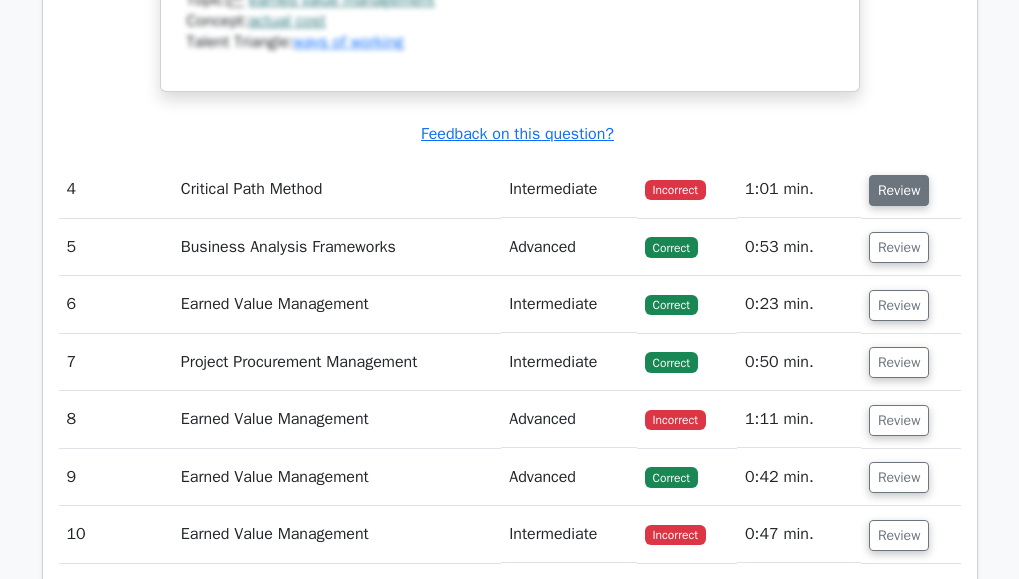 click on "Review" at bounding box center (899, 190) 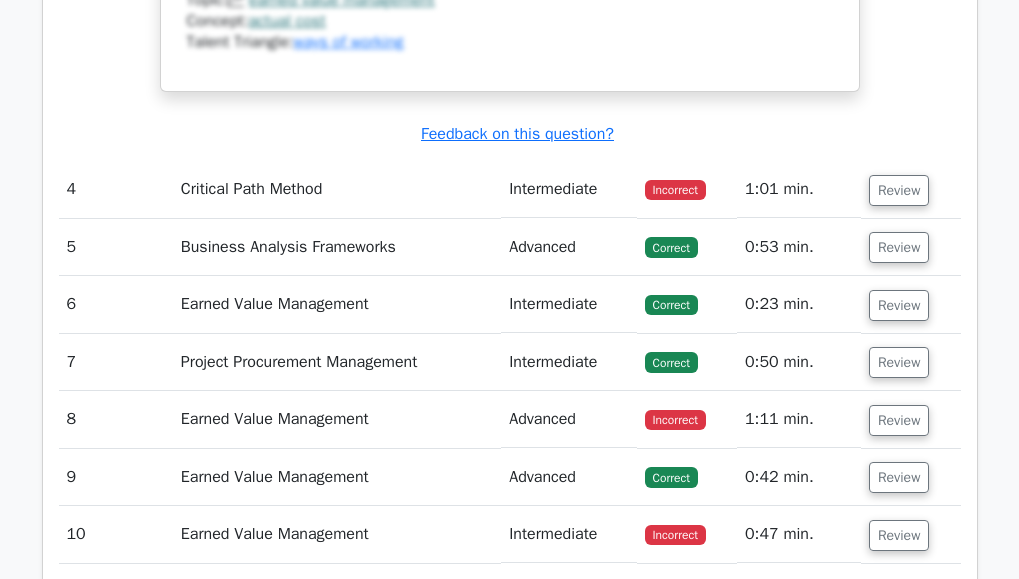 click on "Submit feedback
Feedback on this question?" at bounding box center (518, 134) 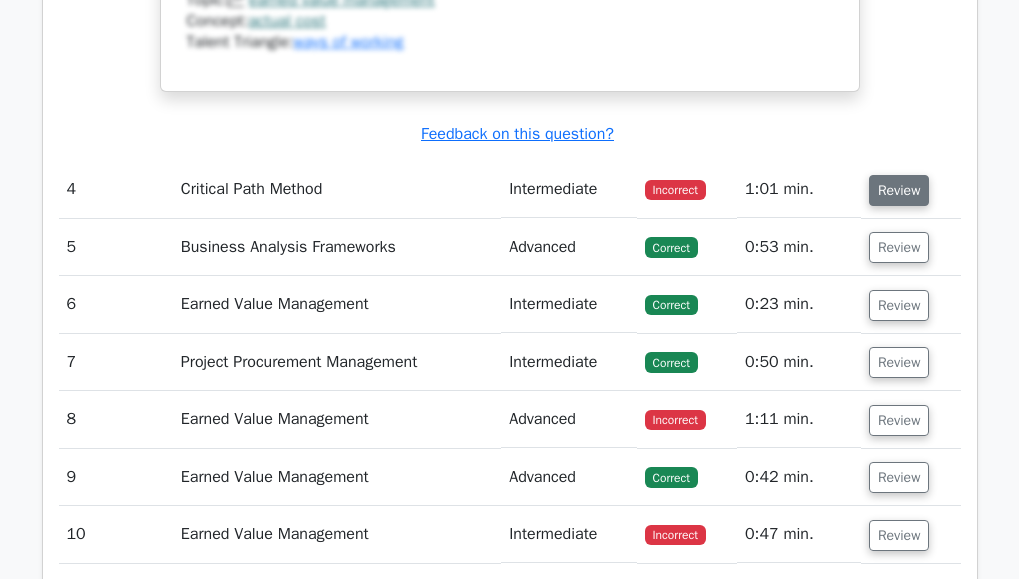 click on "Review" at bounding box center (899, 190) 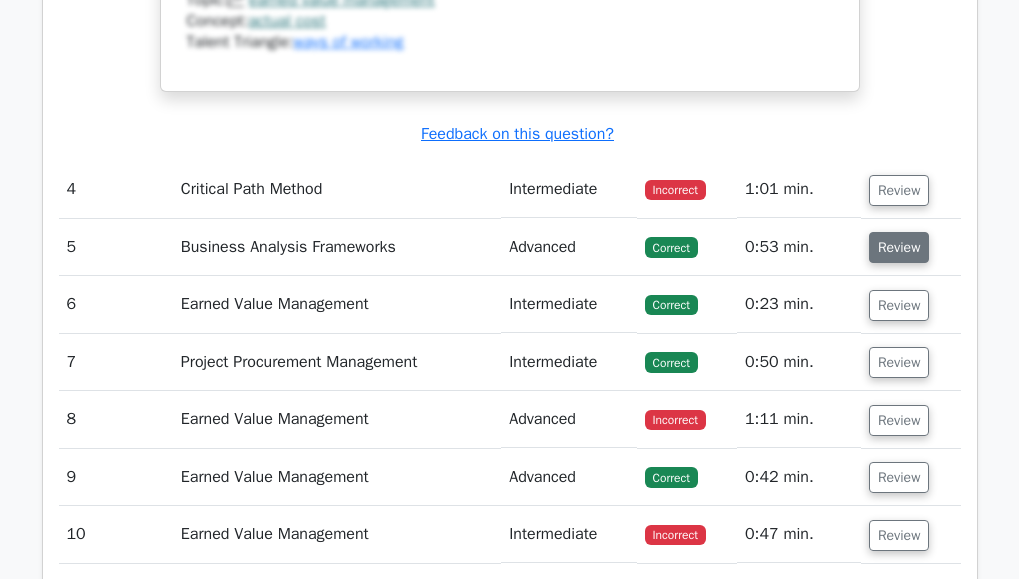click on "Review" at bounding box center [899, 247] 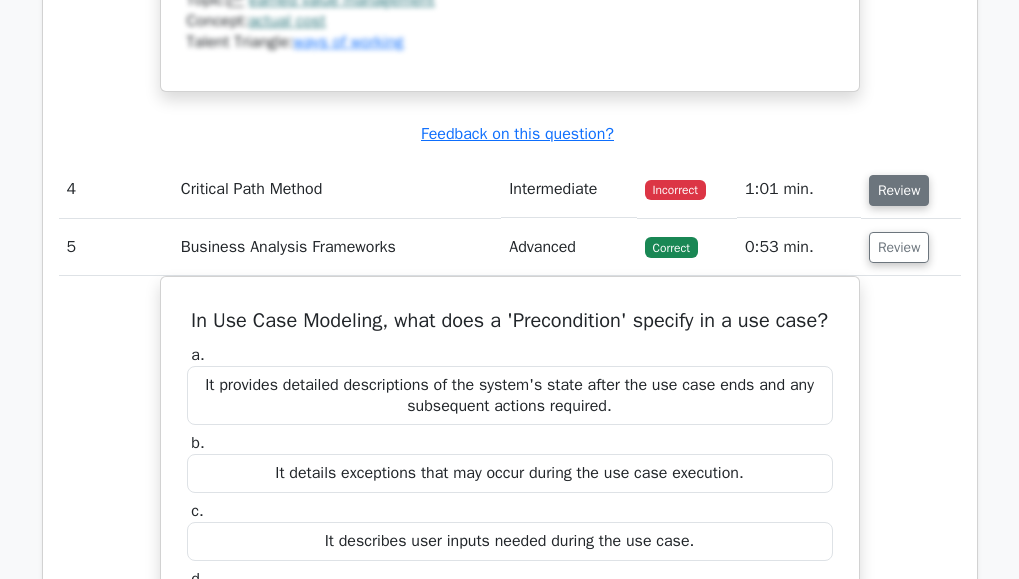 click on "Review" at bounding box center [899, 190] 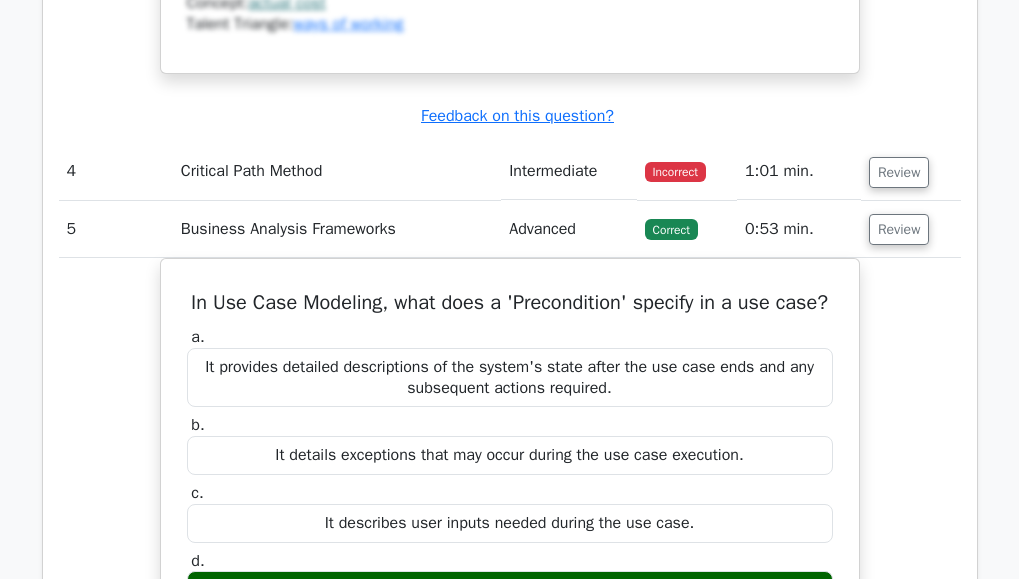 scroll, scrollTop: 3959, scrollLeft: 0, axis: vertical 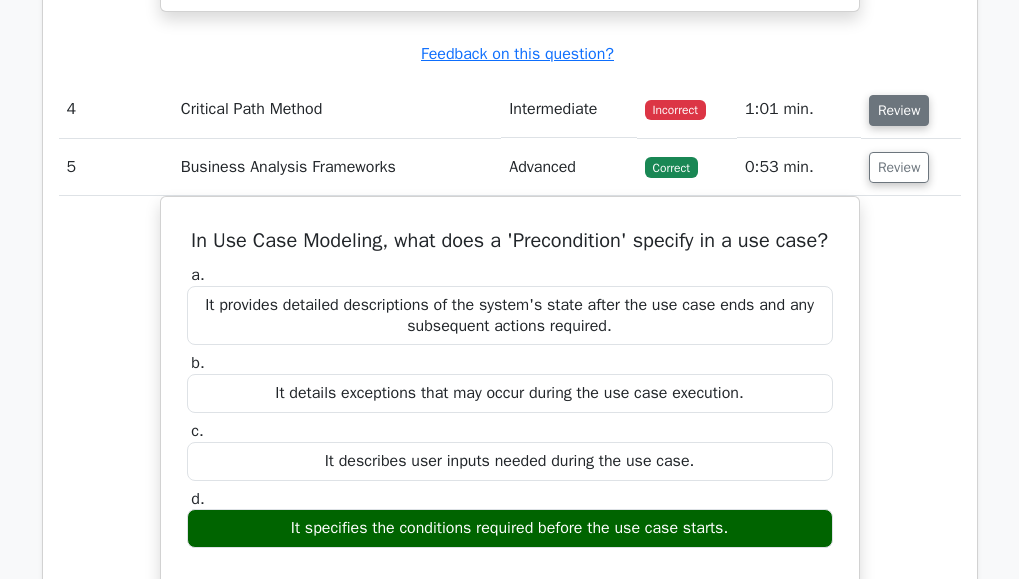 click on "Review" at bounding box center [899, 110] 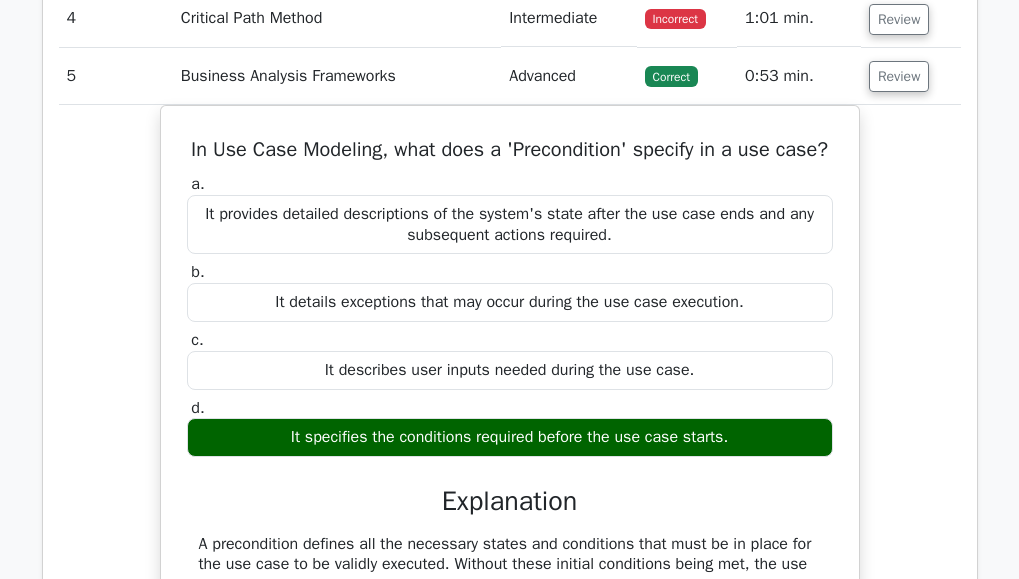 scroll, scrollTop: 4119, scrollLeft: 0, axis: vertical 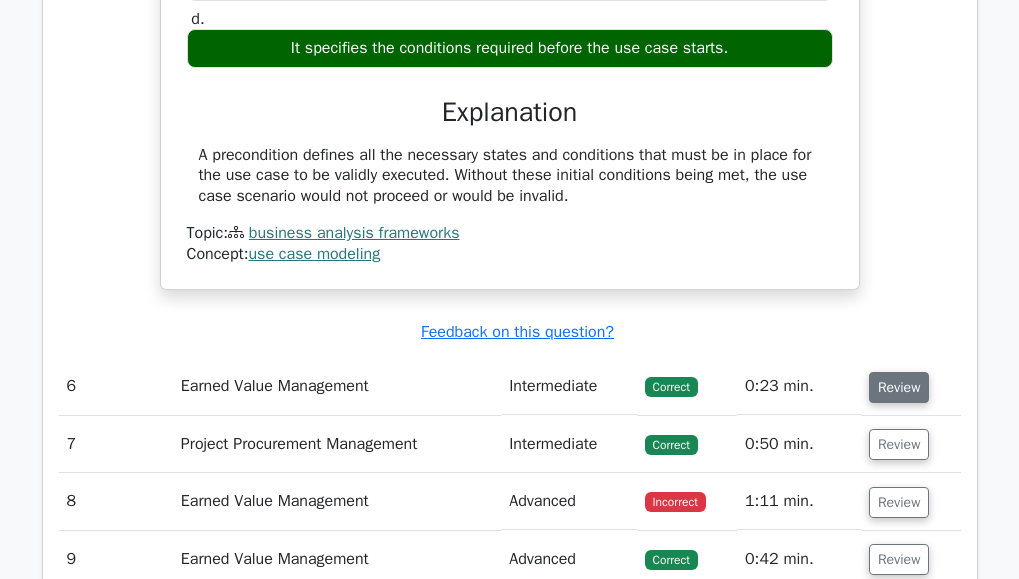 click on "Review" at bounding box center (899, 387) 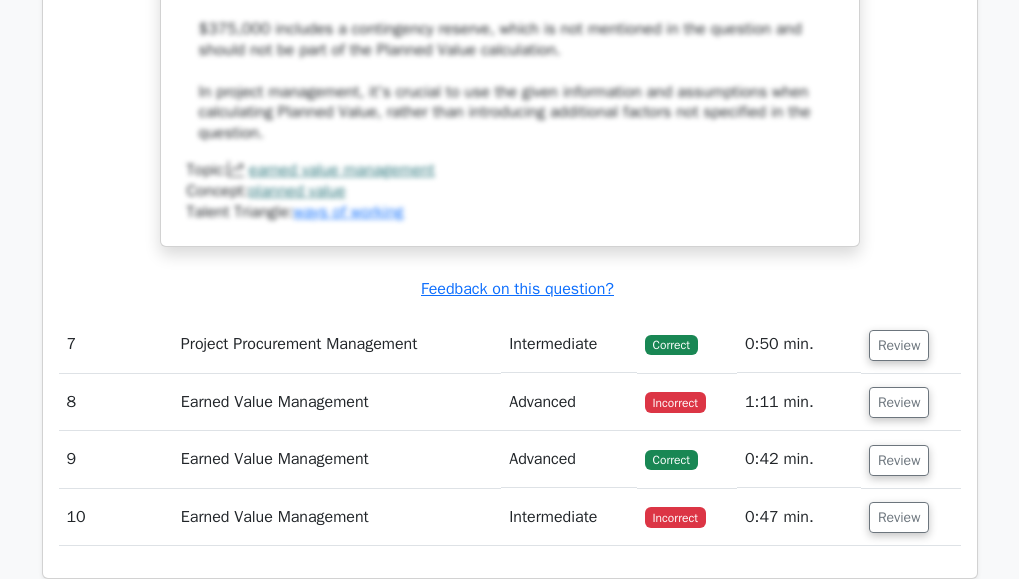scroll, scrollTop: 5893, scrollLeft: 0, axis: vertical 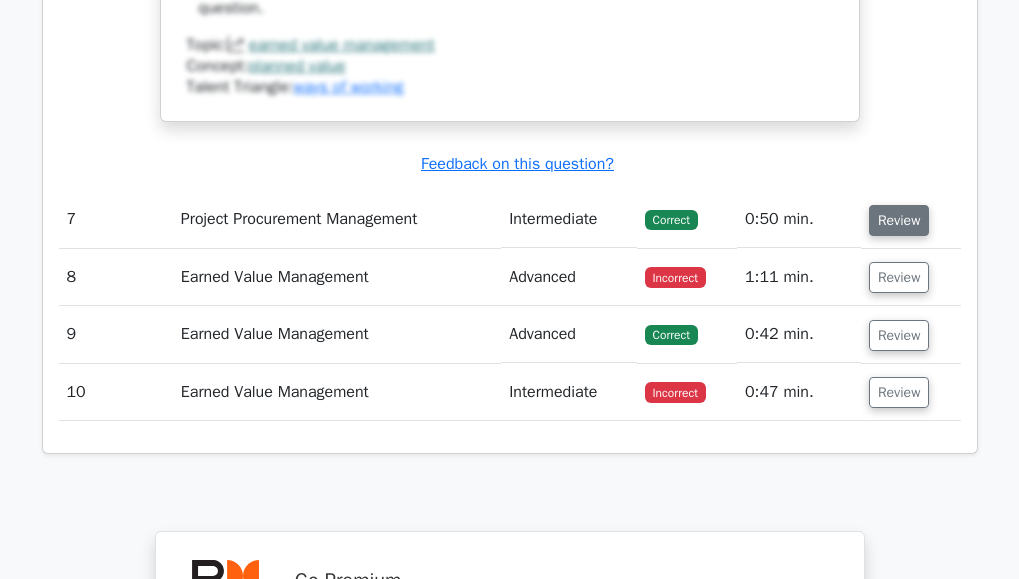 click on "Review" at bounding box center (899, 220) 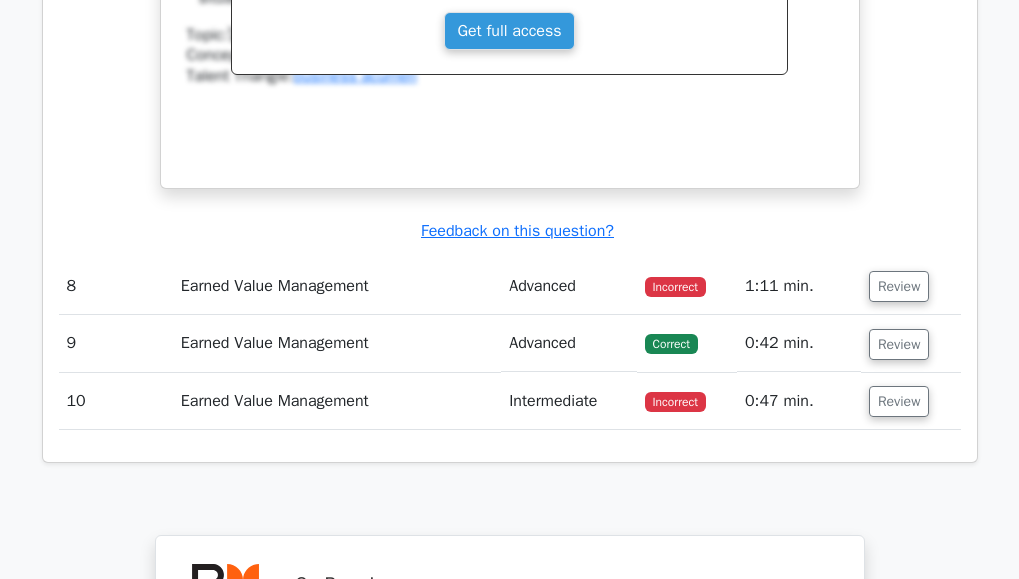 scroll, scrollTop: 6827, scrollLeft: 0, axis: vertical 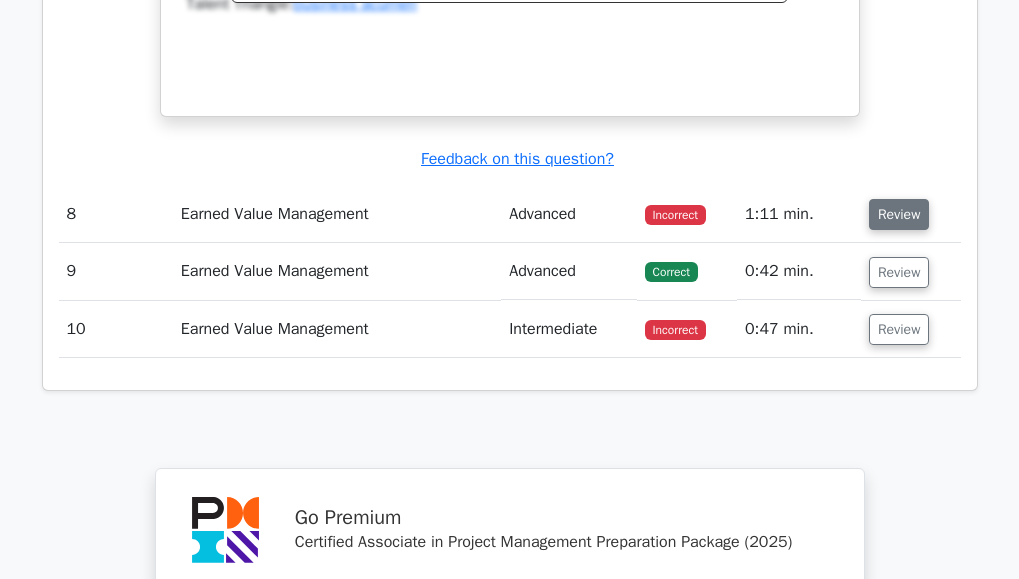 click on "Review" at bounding box center [899, 214] 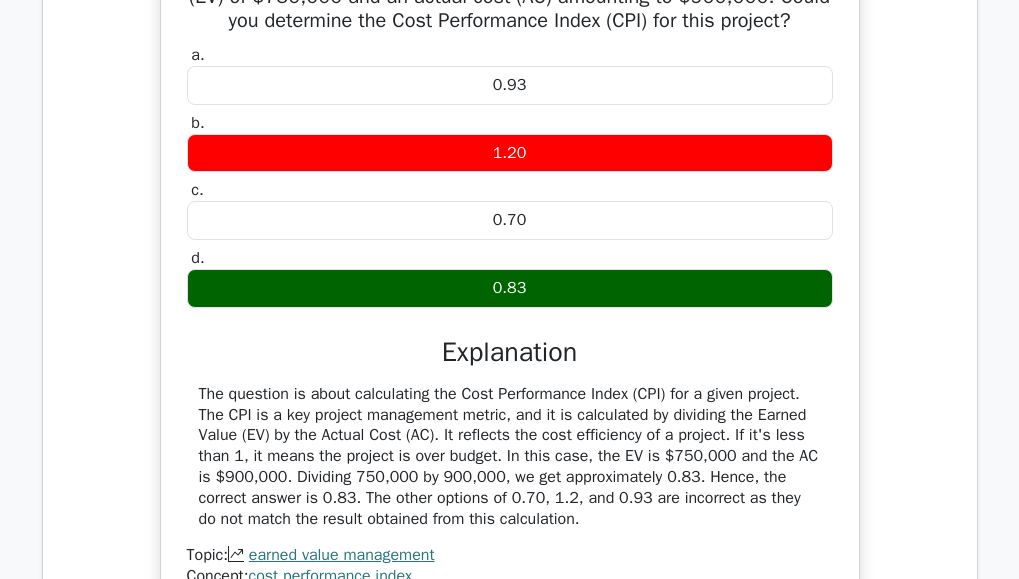 scroll, scrollTop: 7187, scrollLeft: 0, axis: vertical 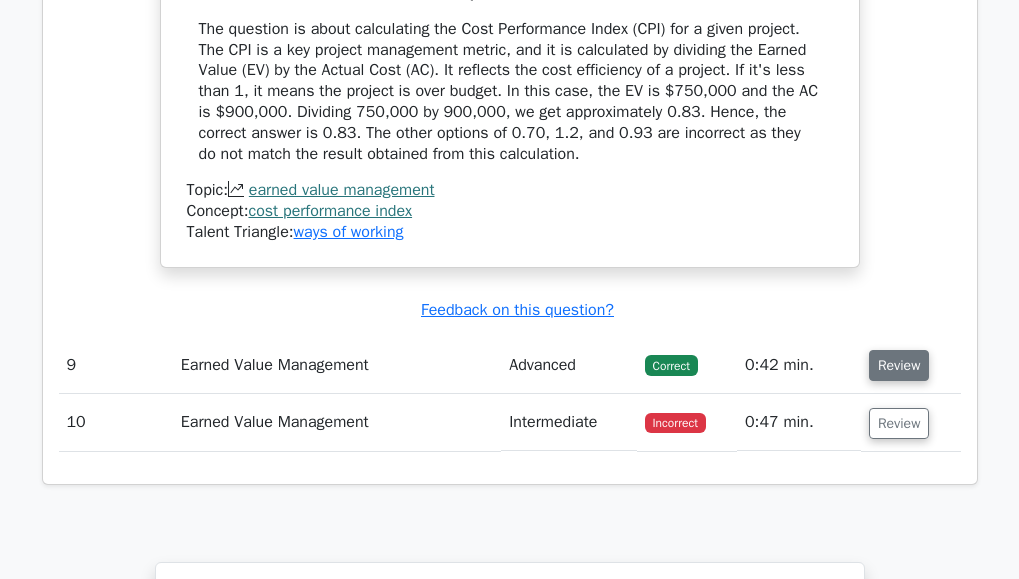 click on "Review" at bounding box center (899, 365) 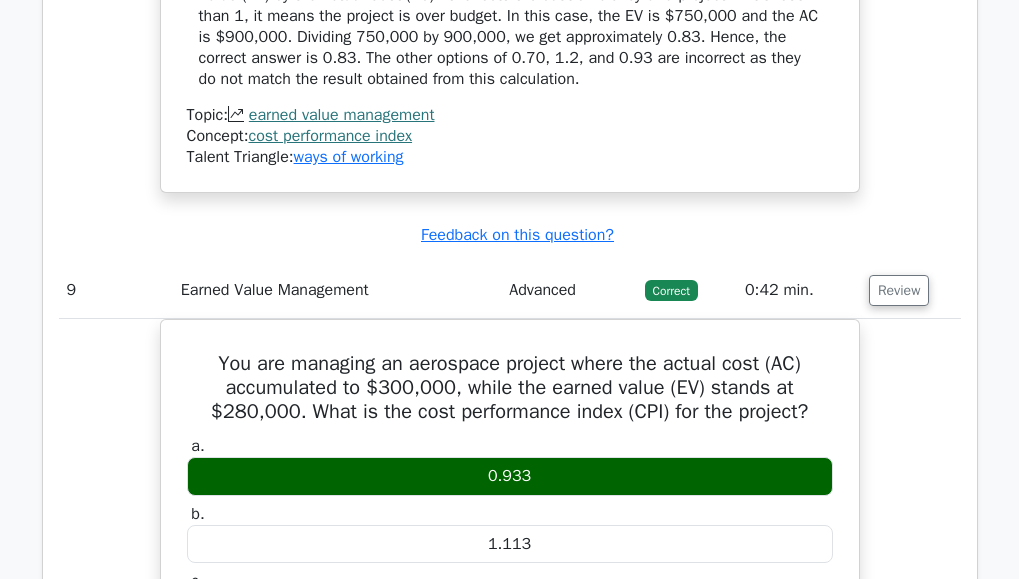 scroll, scrollTop: 7627, scrollLeft: 0, axis: vertical 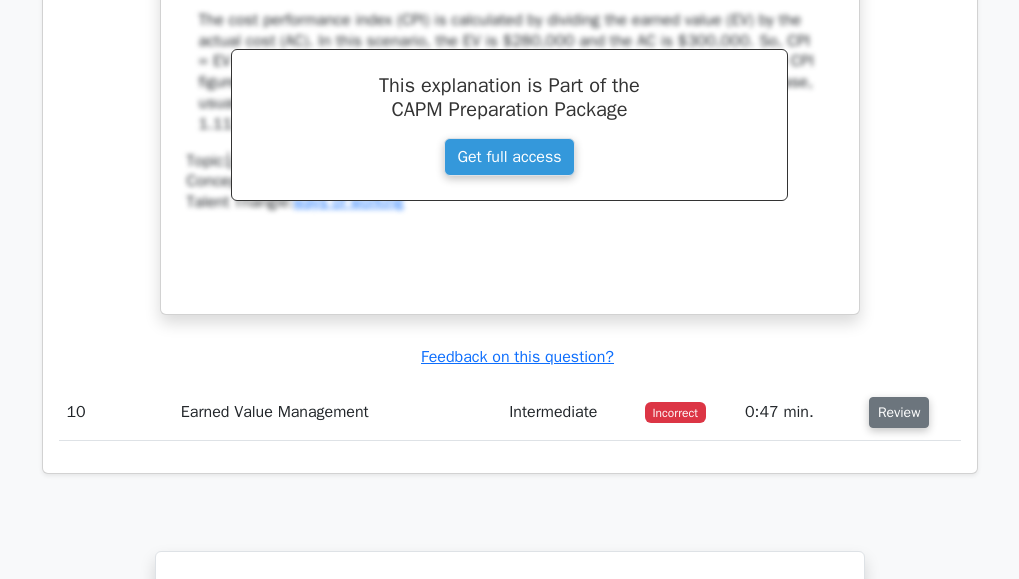 click on "Review" at bounding box center [899, 412] 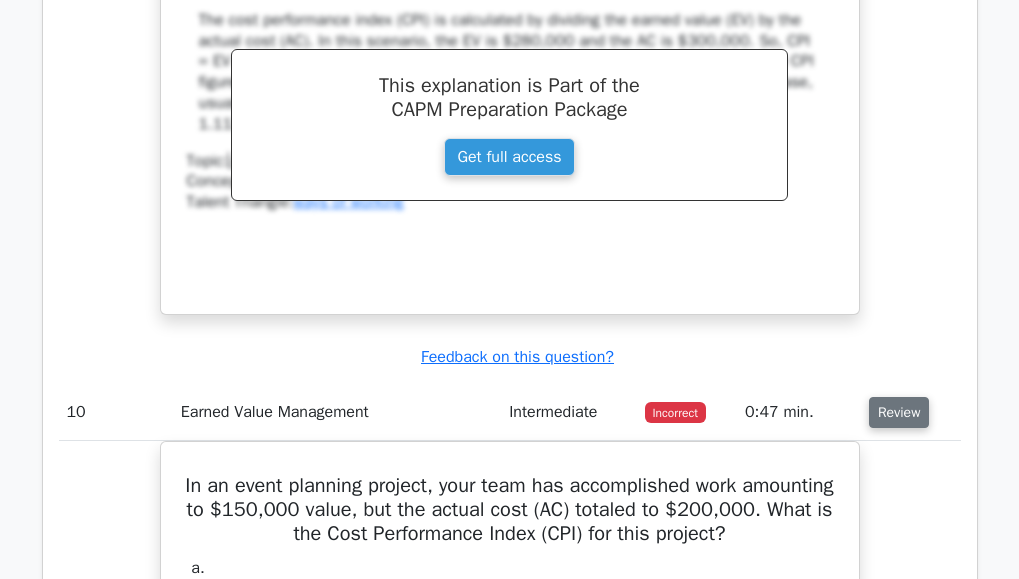 click on "Review" at bounding box center (899, 412) 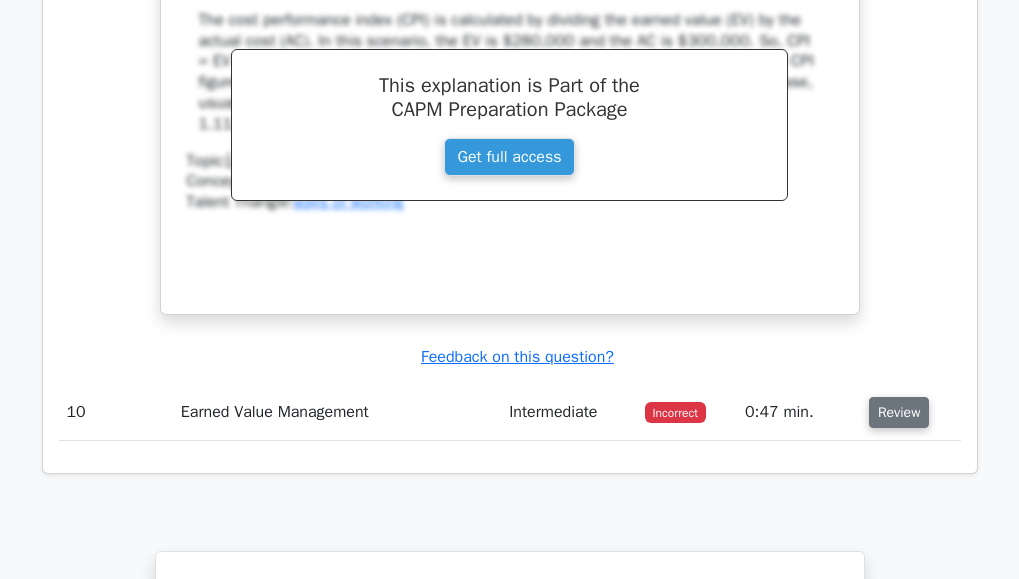 click on "Review" at bounding box center [899, 412] 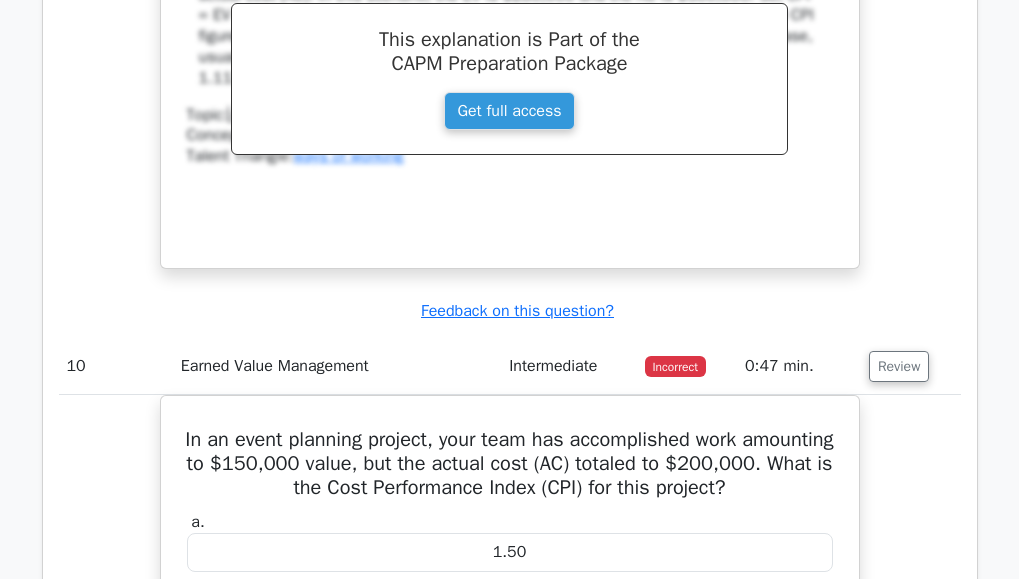 scroll, scrollTop: 8427, scrollLeft: 0, axis: vertical 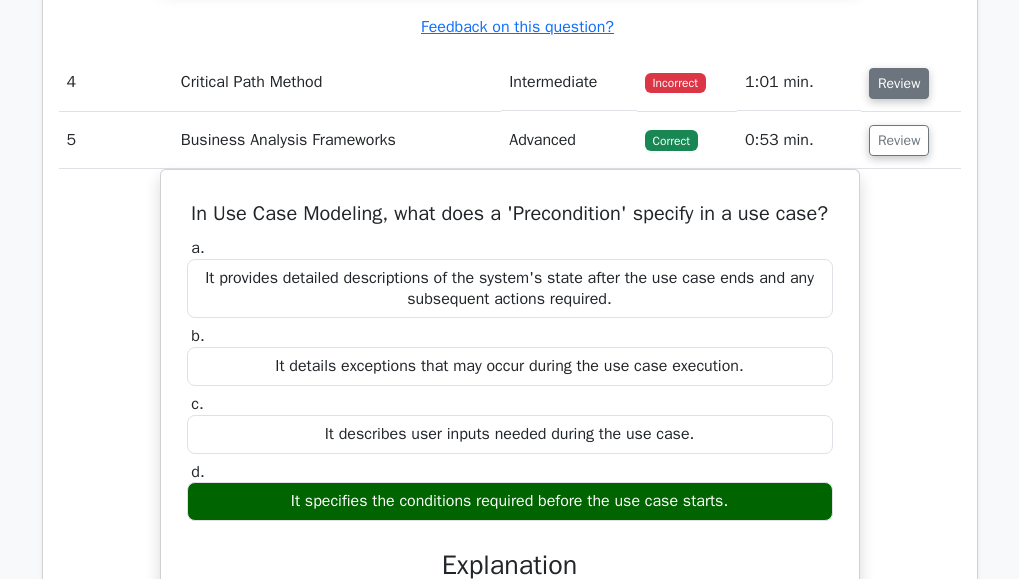 click on "Review" at bounding box center [899, 83] 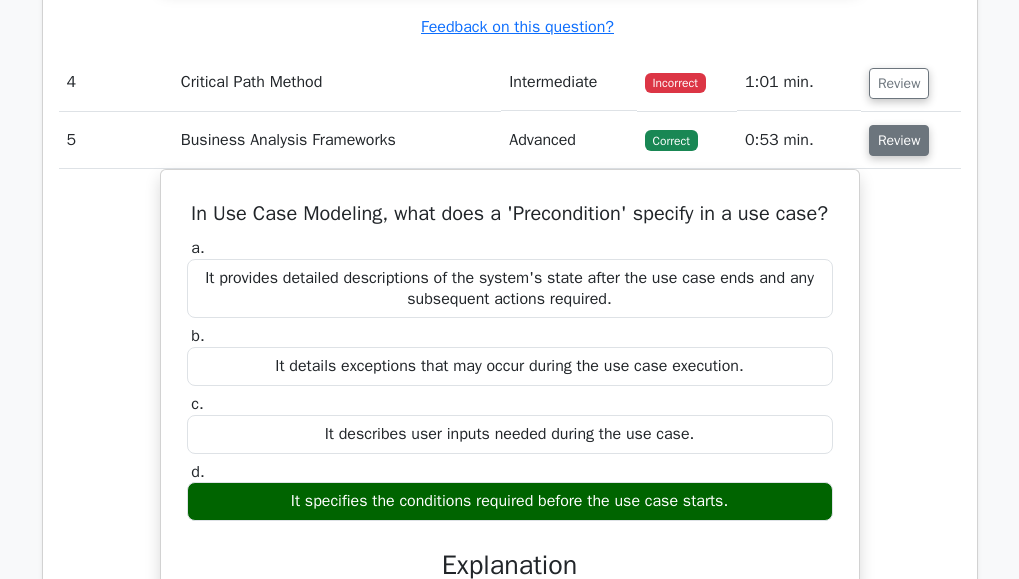 click on "Review" at bounding box center [899, 140] 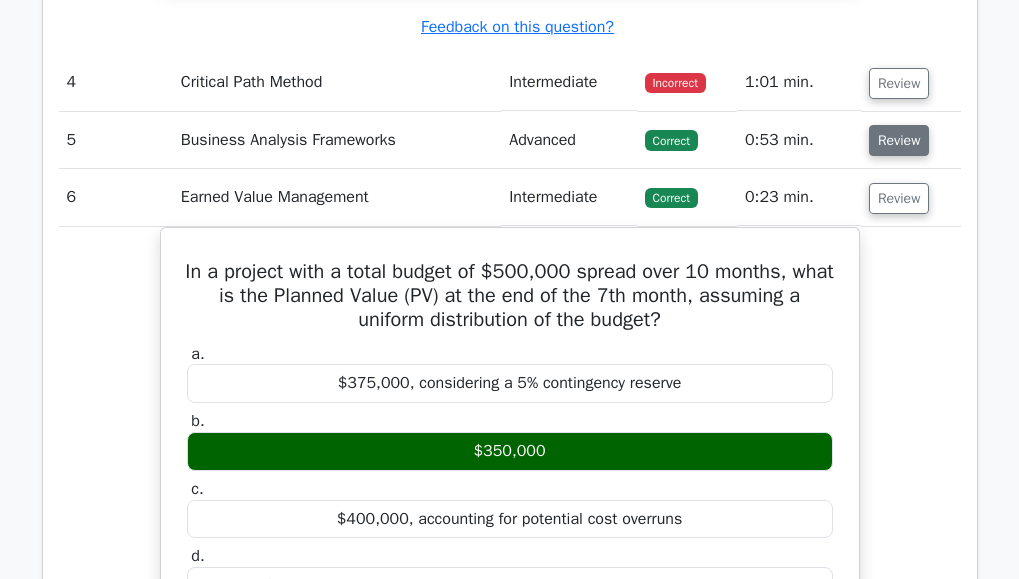 click on "Review" at bounding box center (899, 140) 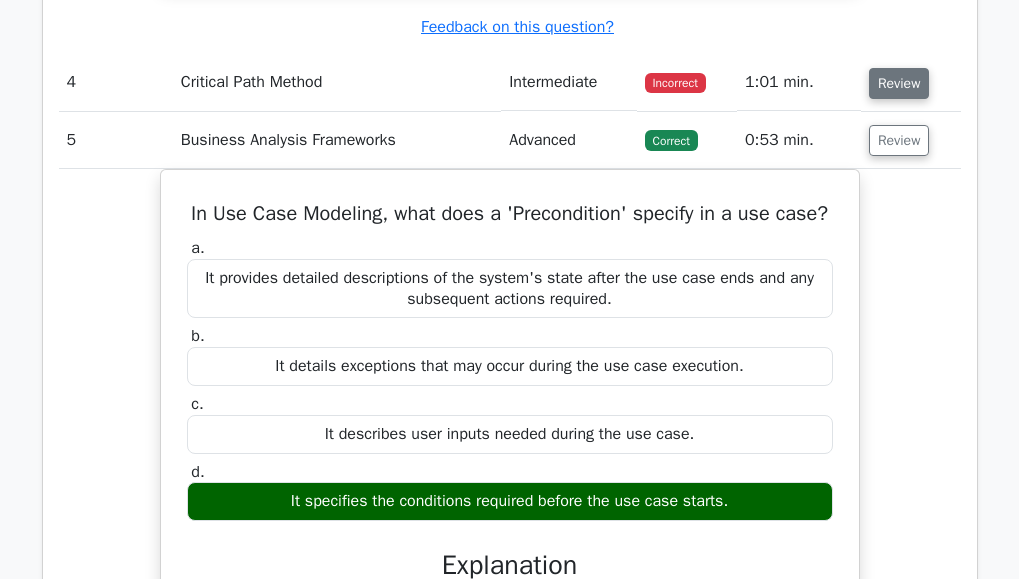click on "Review" at bounding box center [899, 83] 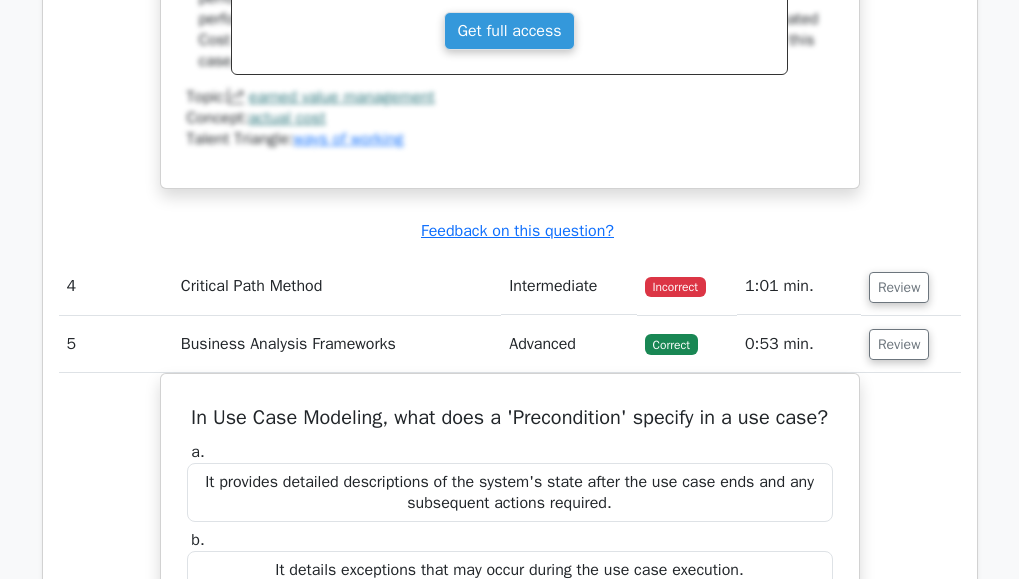 scroll, scrollTop: 3826, scrollLeft: 0, axis: vertical 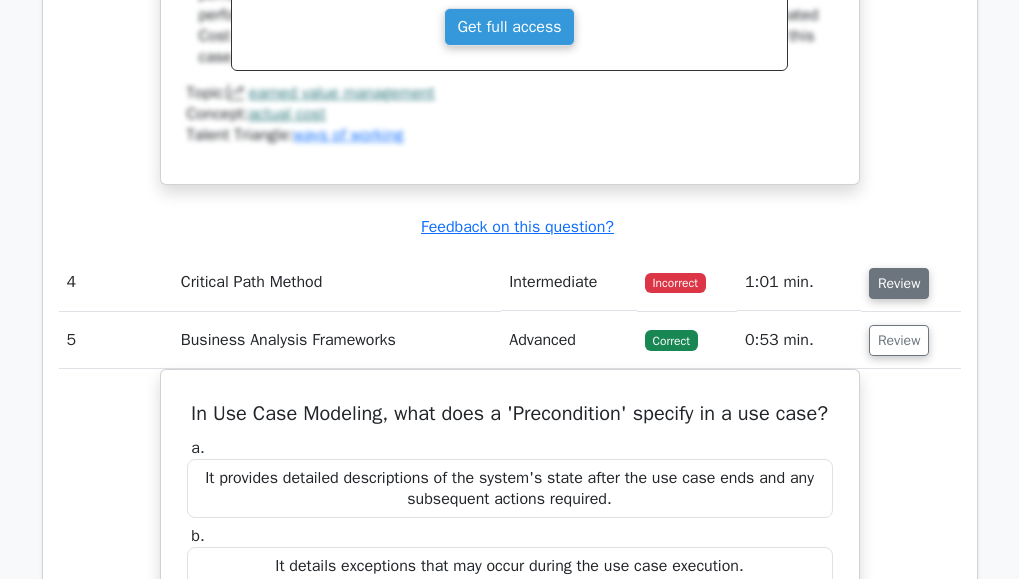click on "Review" at bounding box center (899, 283) 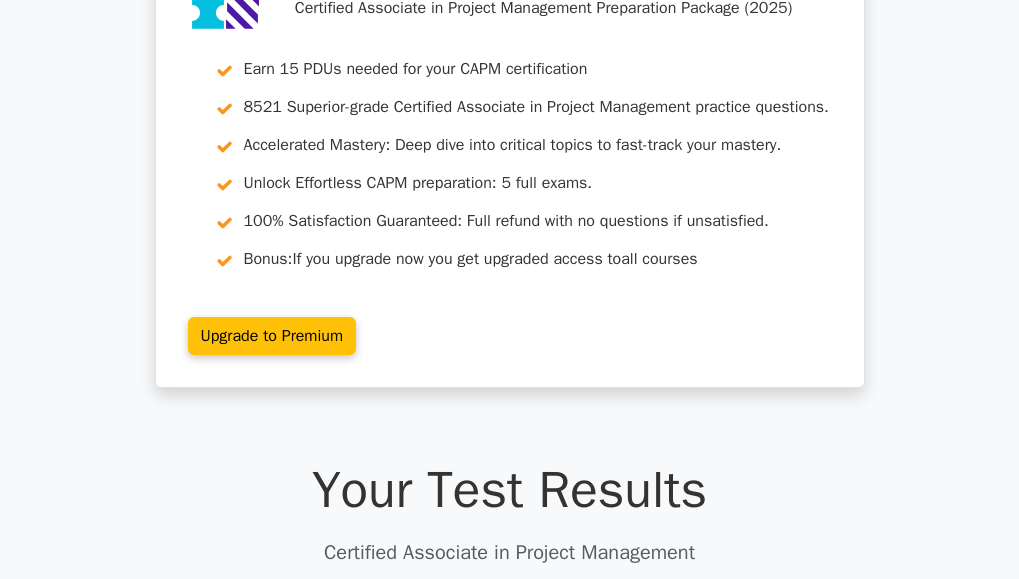 scroll, scrollTop: 160, scrollLeft: 0, axis: vertical 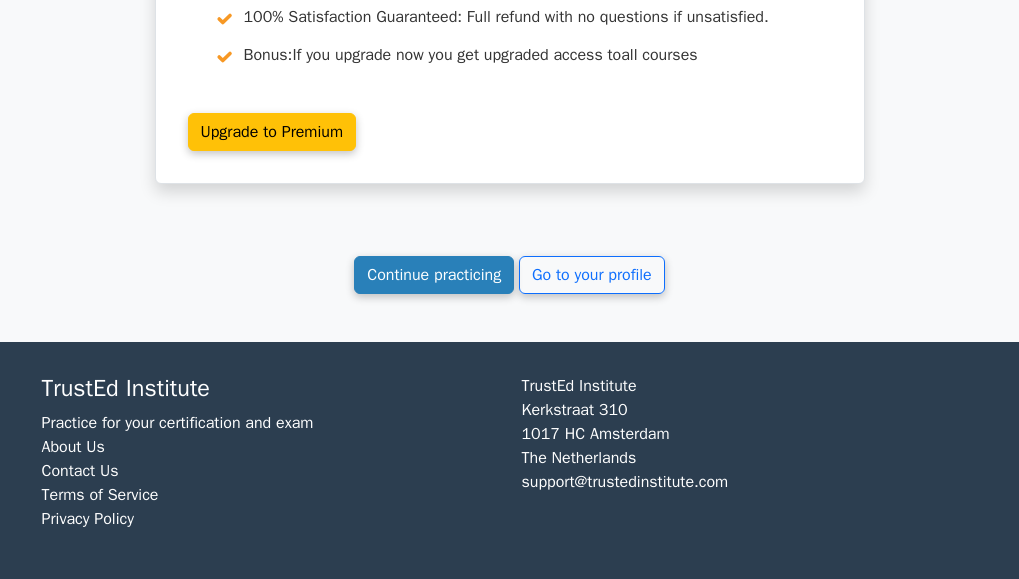 click on "Continue practicing" at bounding box center (434, 275) 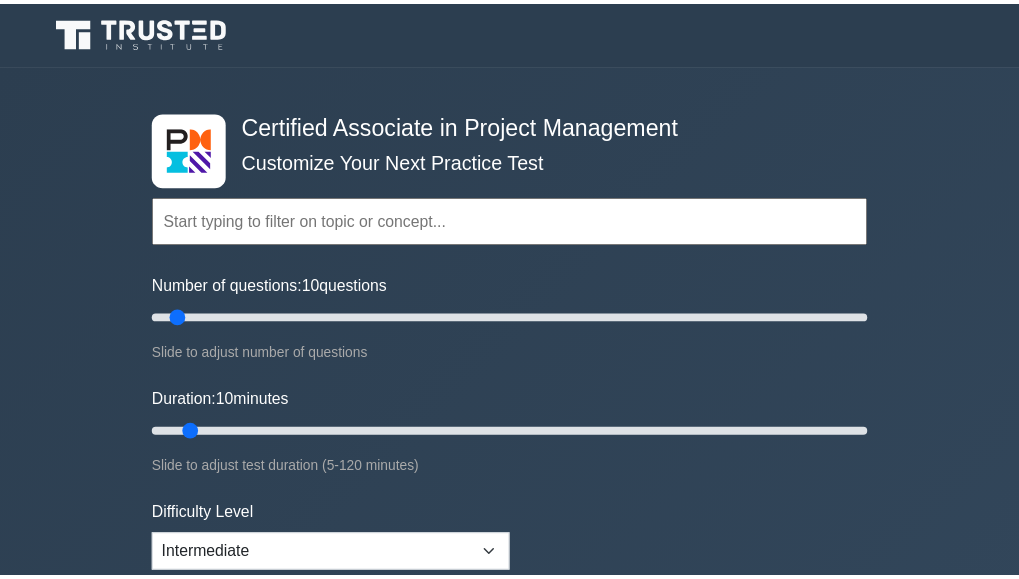 scroll, scrollTop: 0, scrollLeft: 0, axis: both 